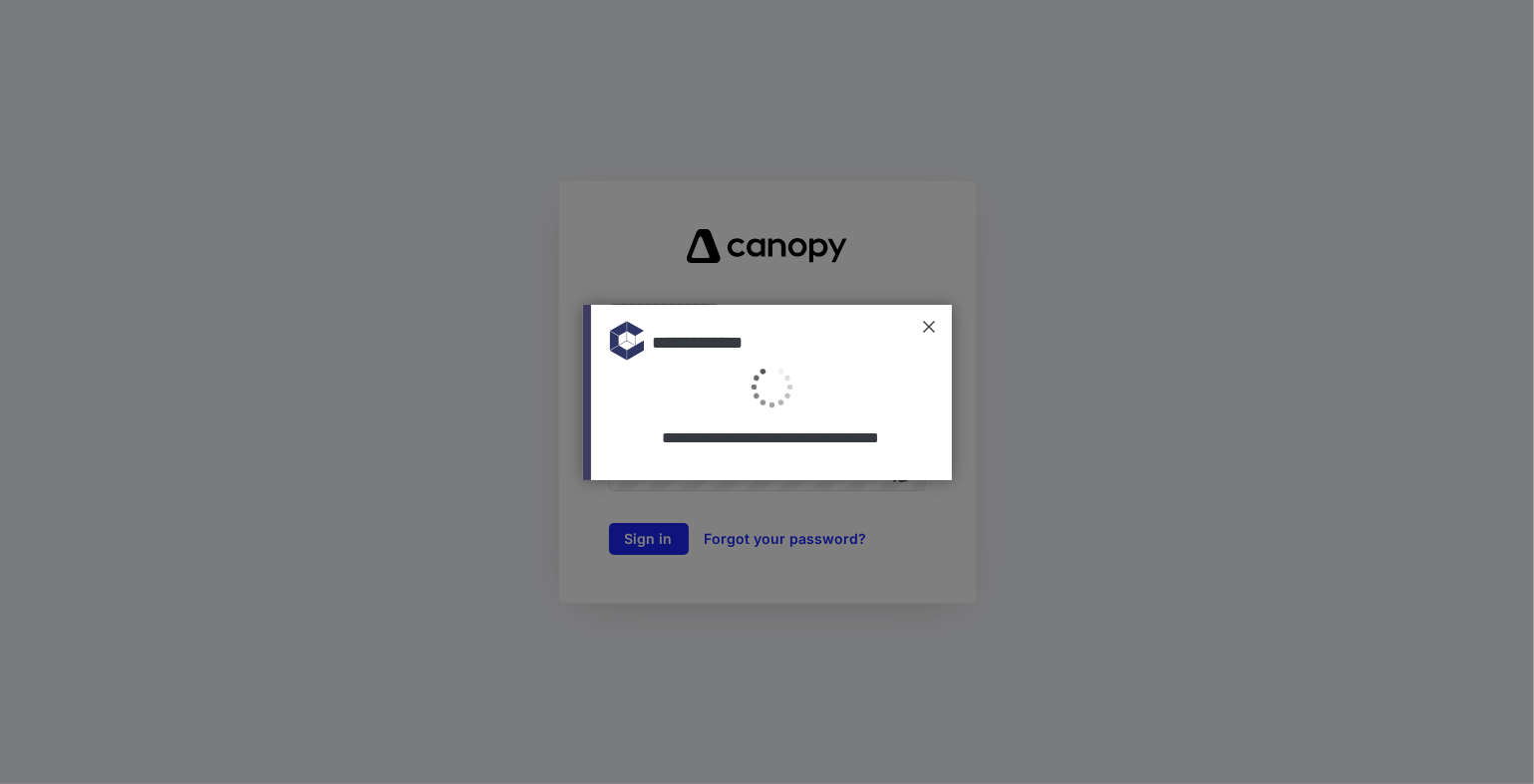 scroll, scrollTop: 0, scrollLeft: 0, axis: both 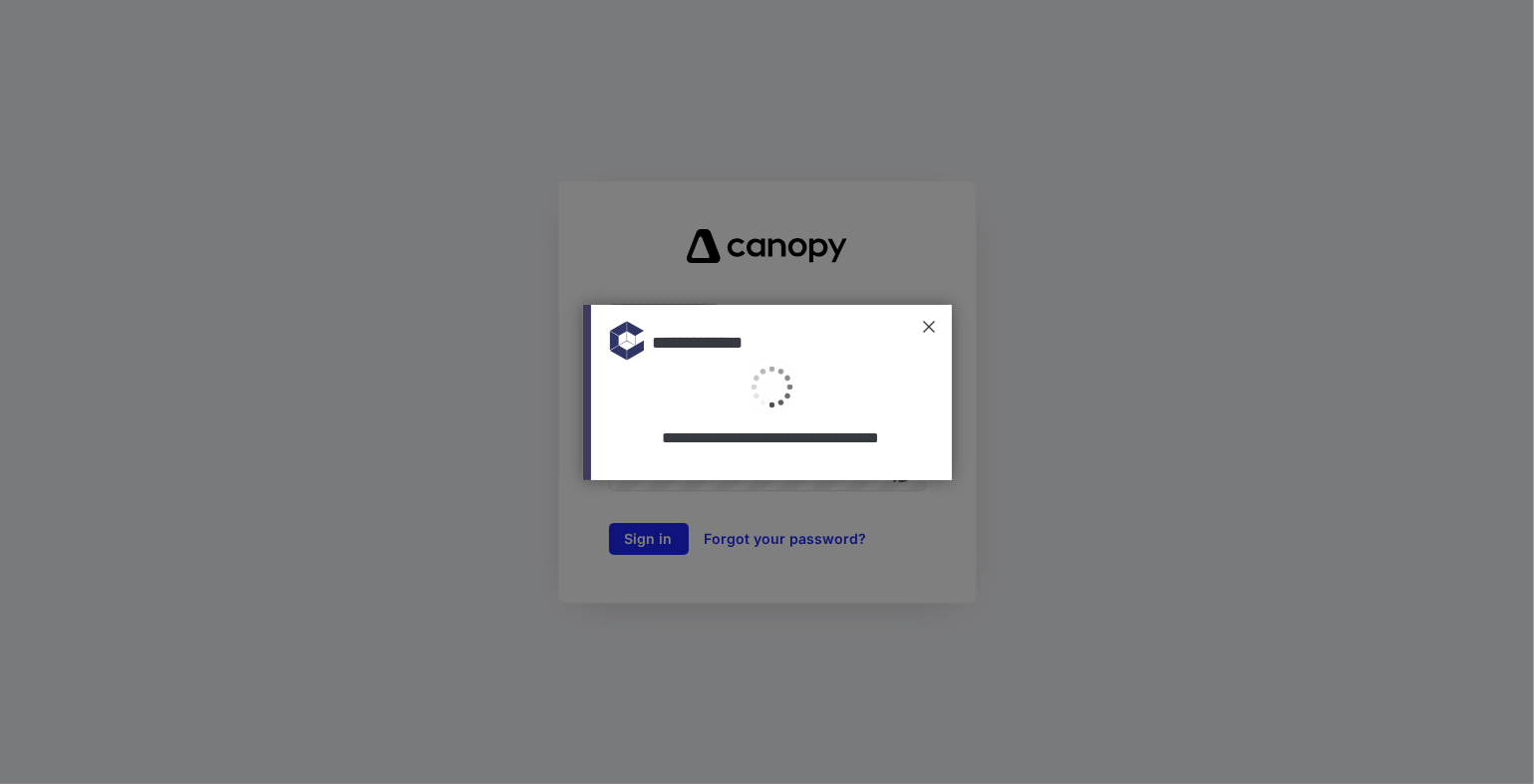 type on "**********" 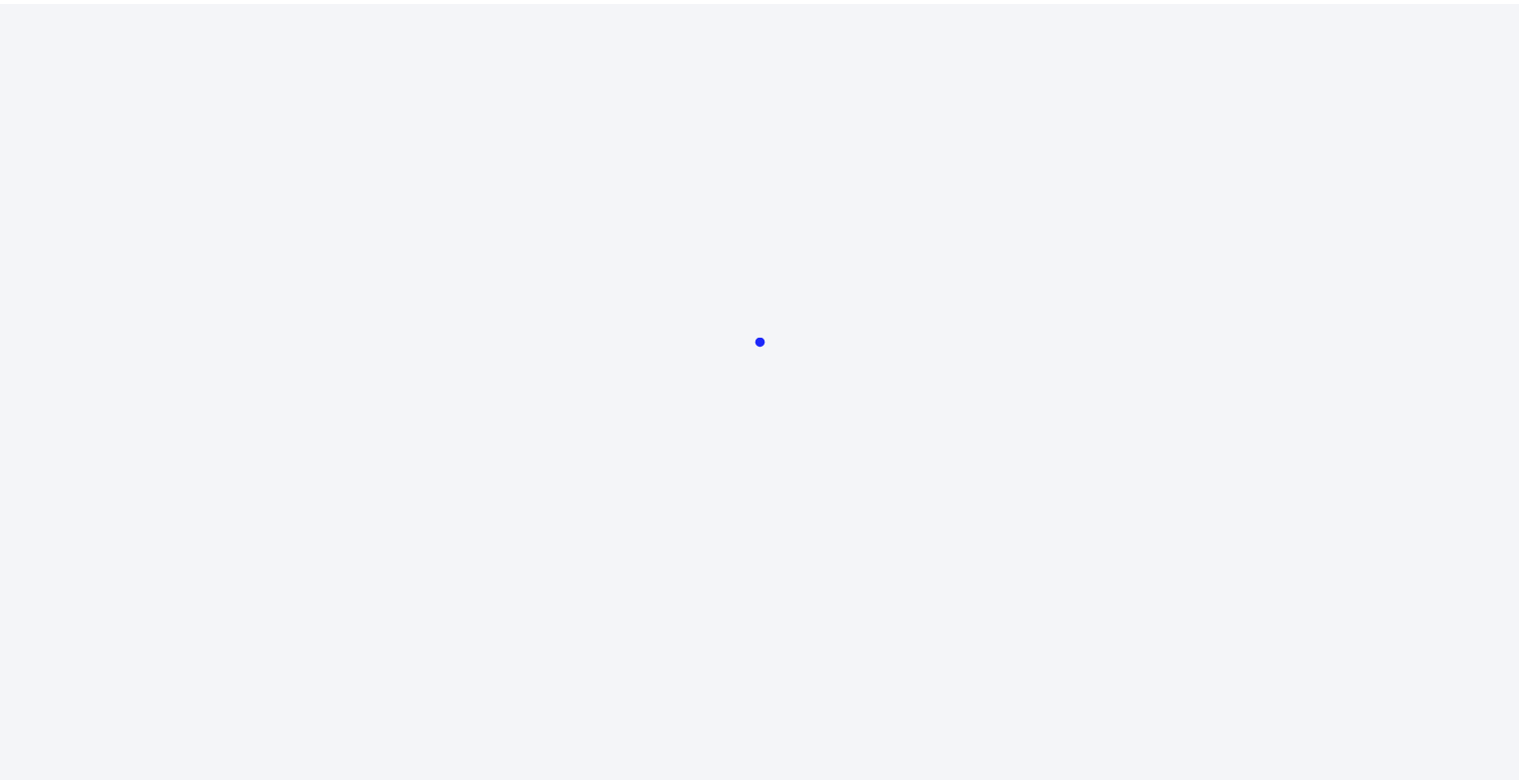 scroll, scrollTop: 0, scrollLeft: 0, axis: both 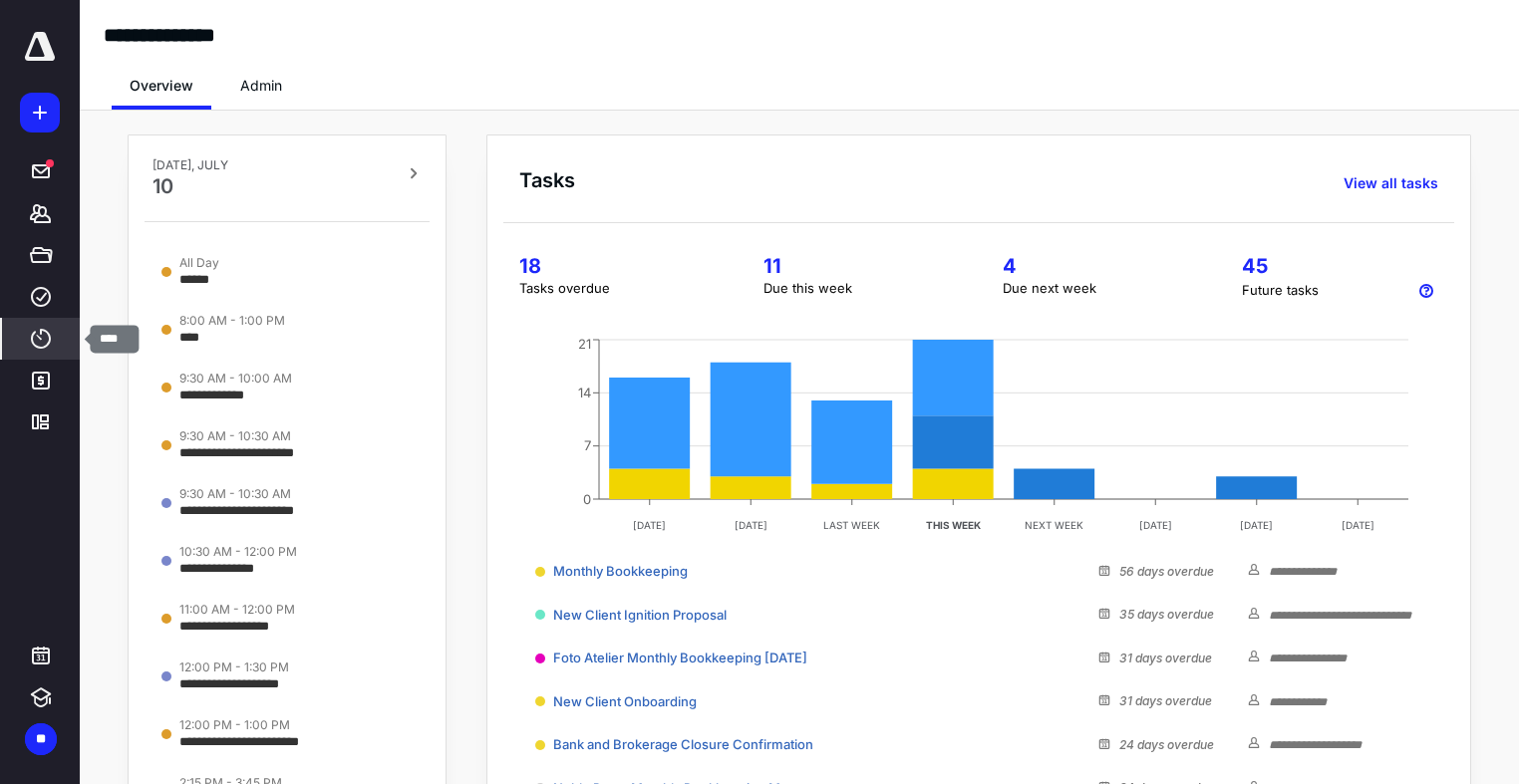 click 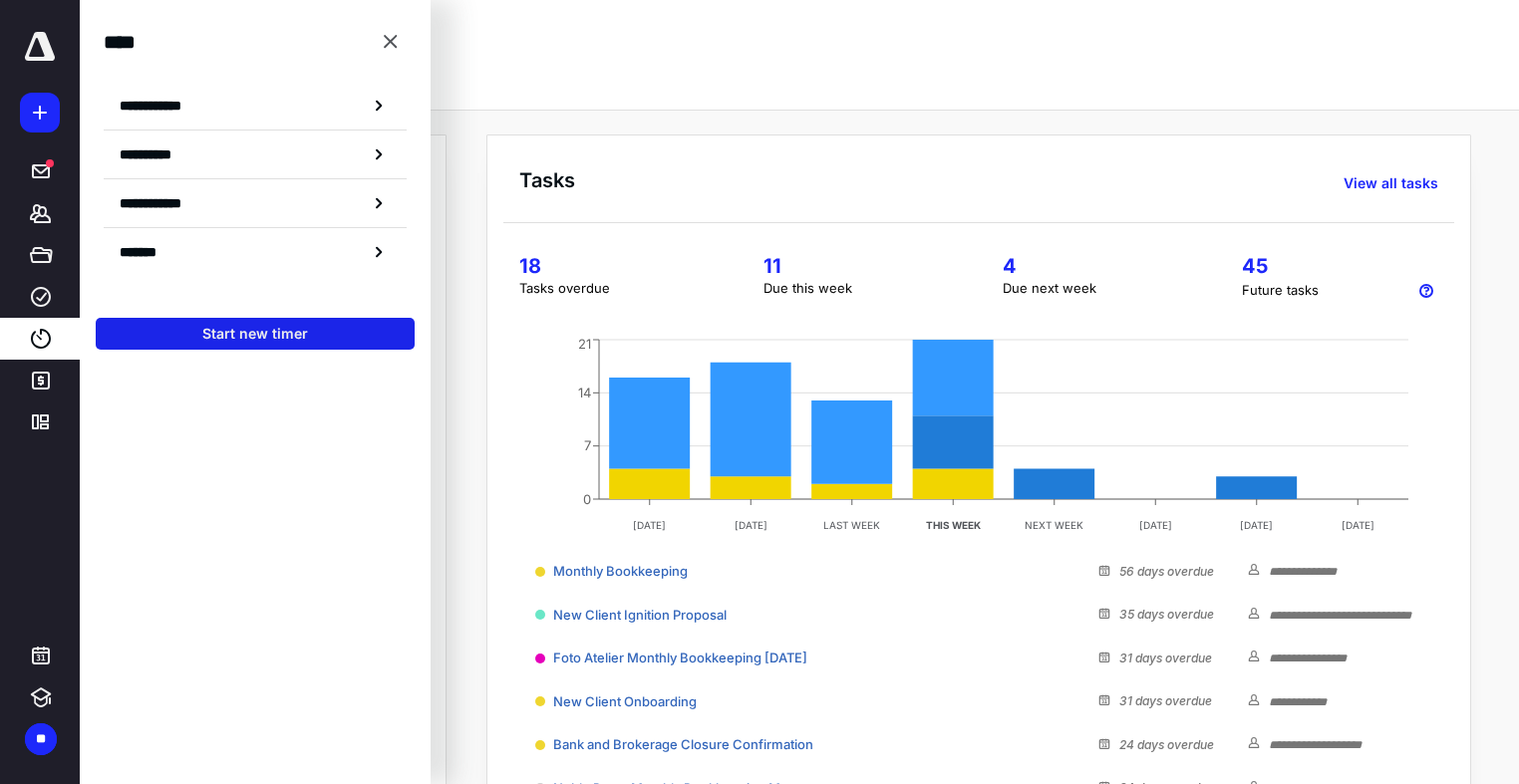 click on "Start new timer" at bounding box center (255, 334) 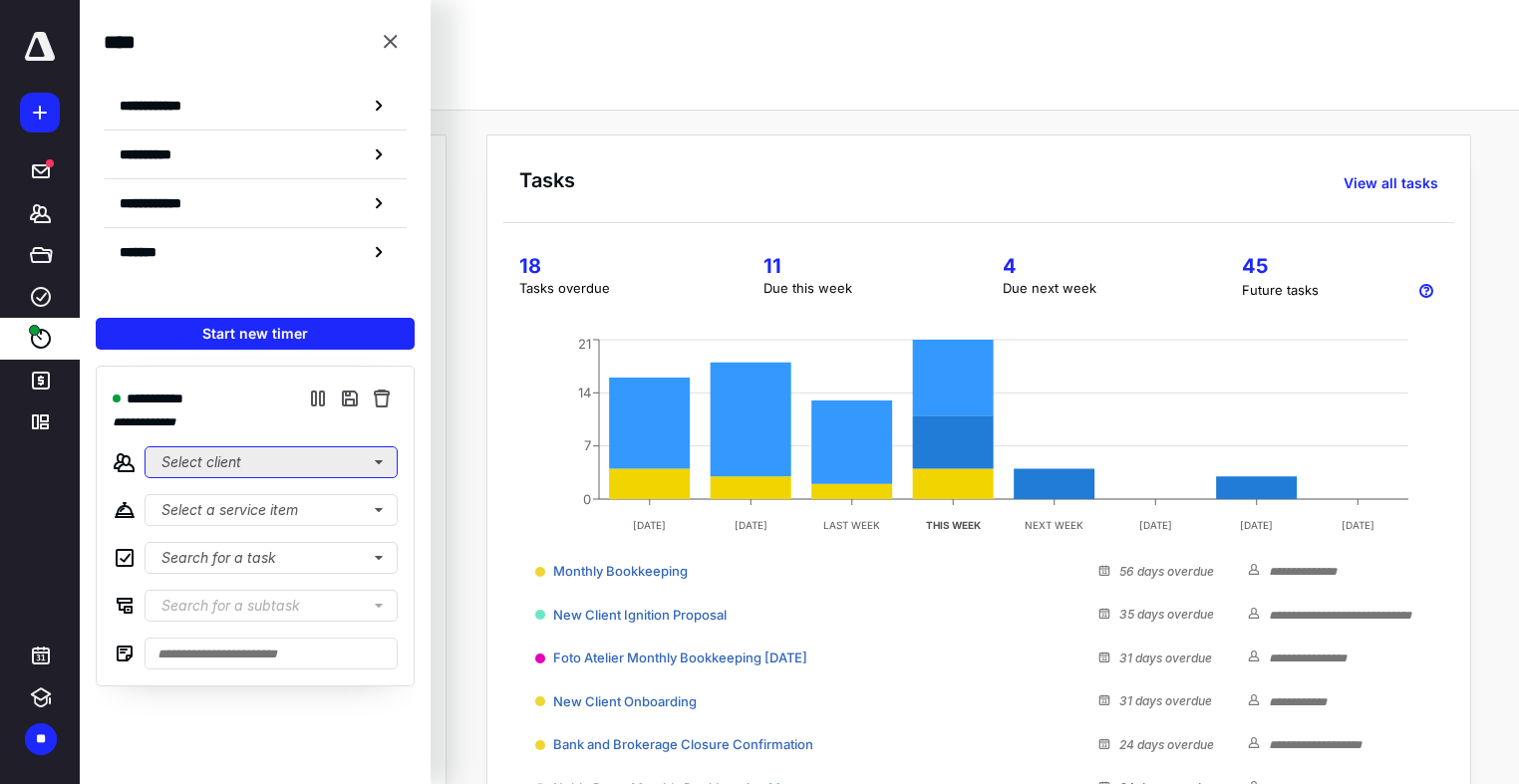 click on "Select client" at bounding box center [271, 462] 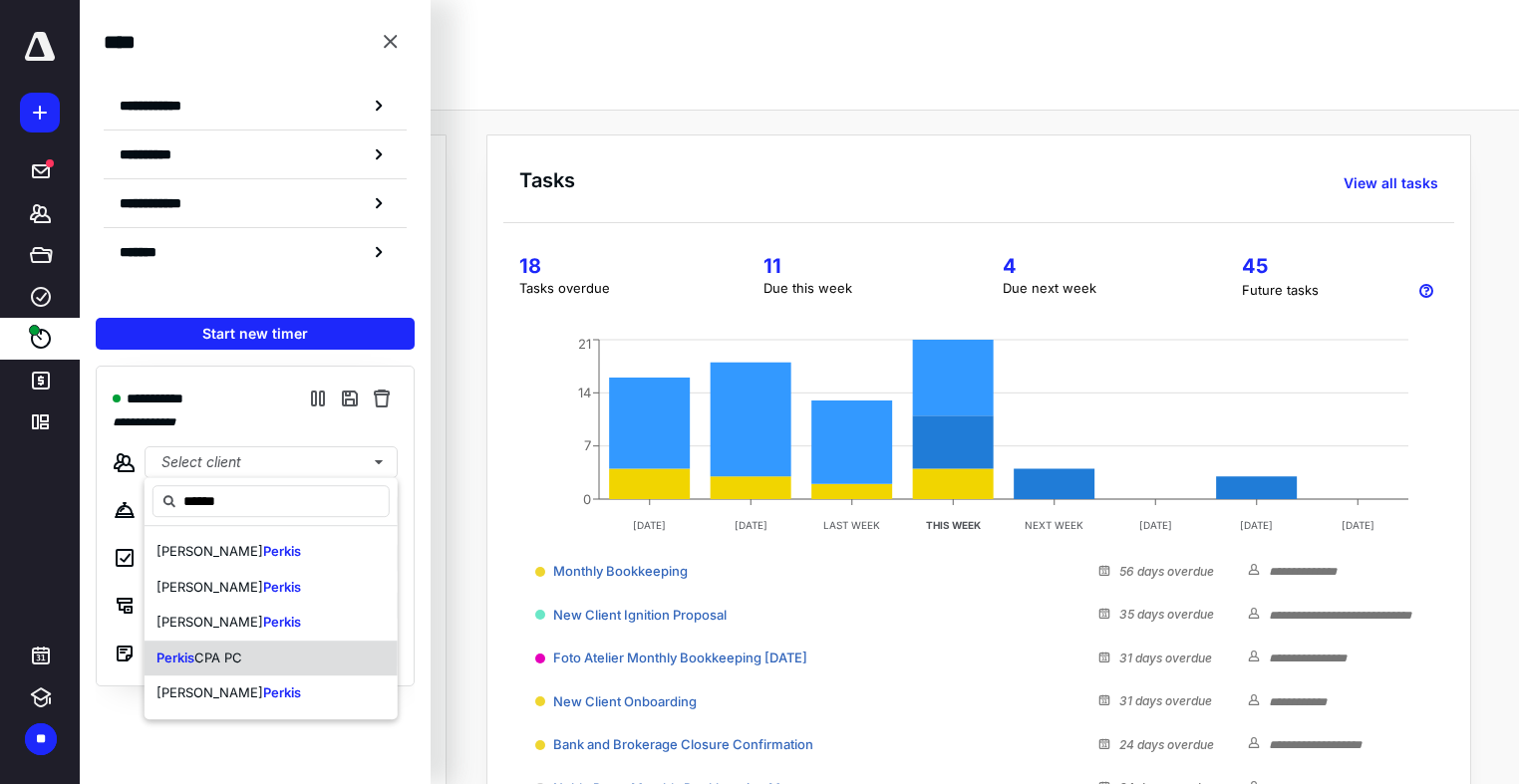 click on "Perkis" at bounding box center (175, 657) 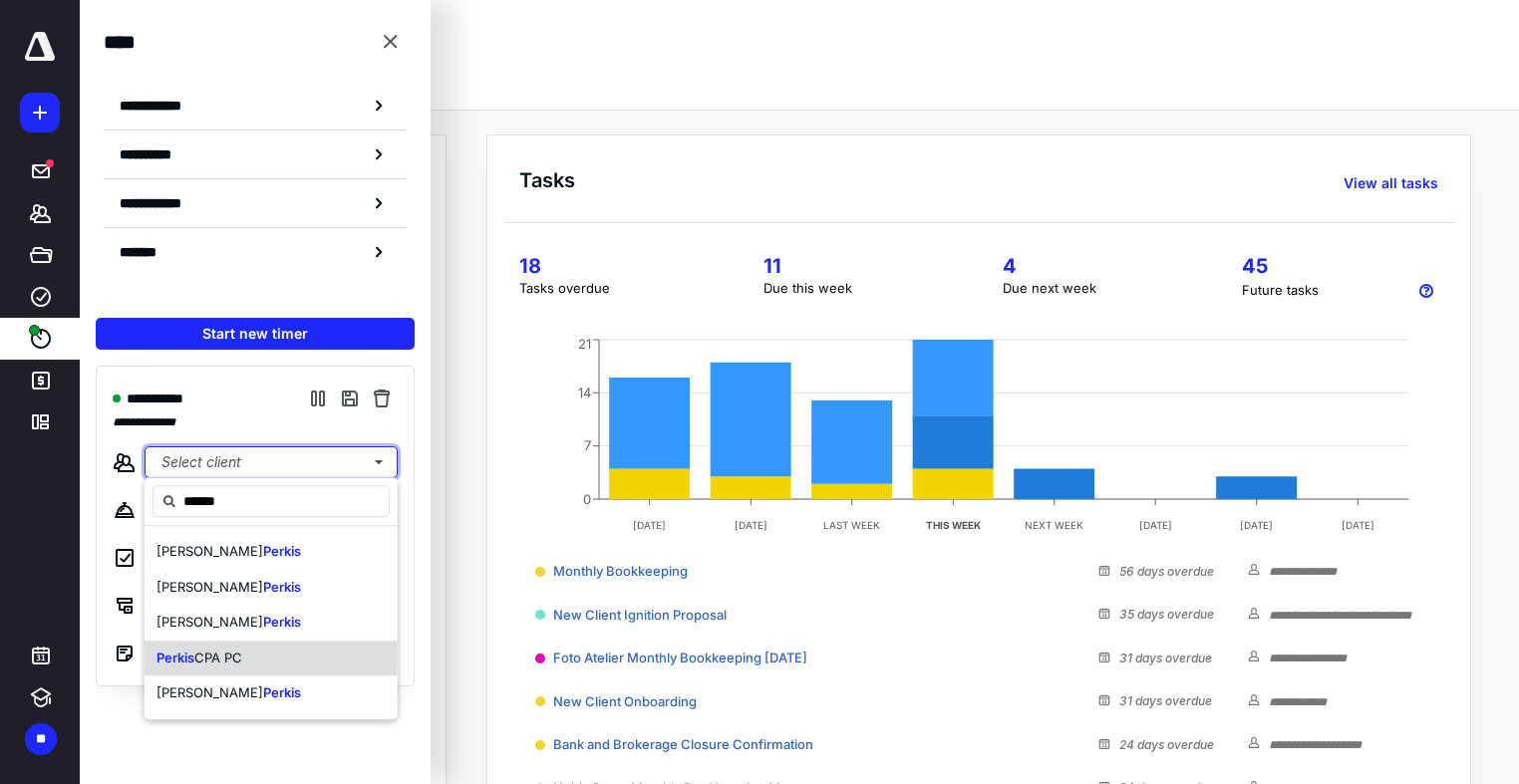 type 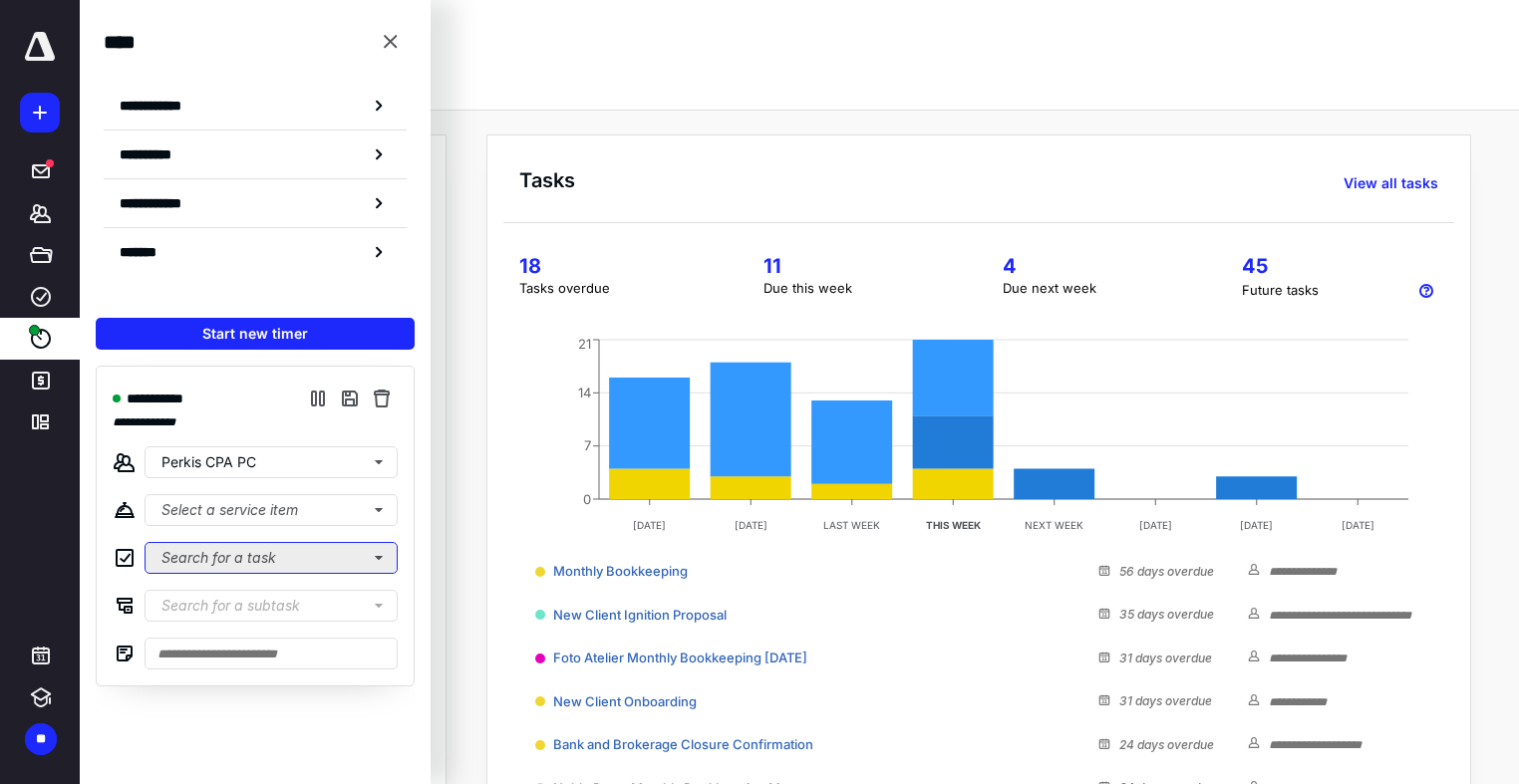 click on "Search for a task" at bounding box center (271, 558) 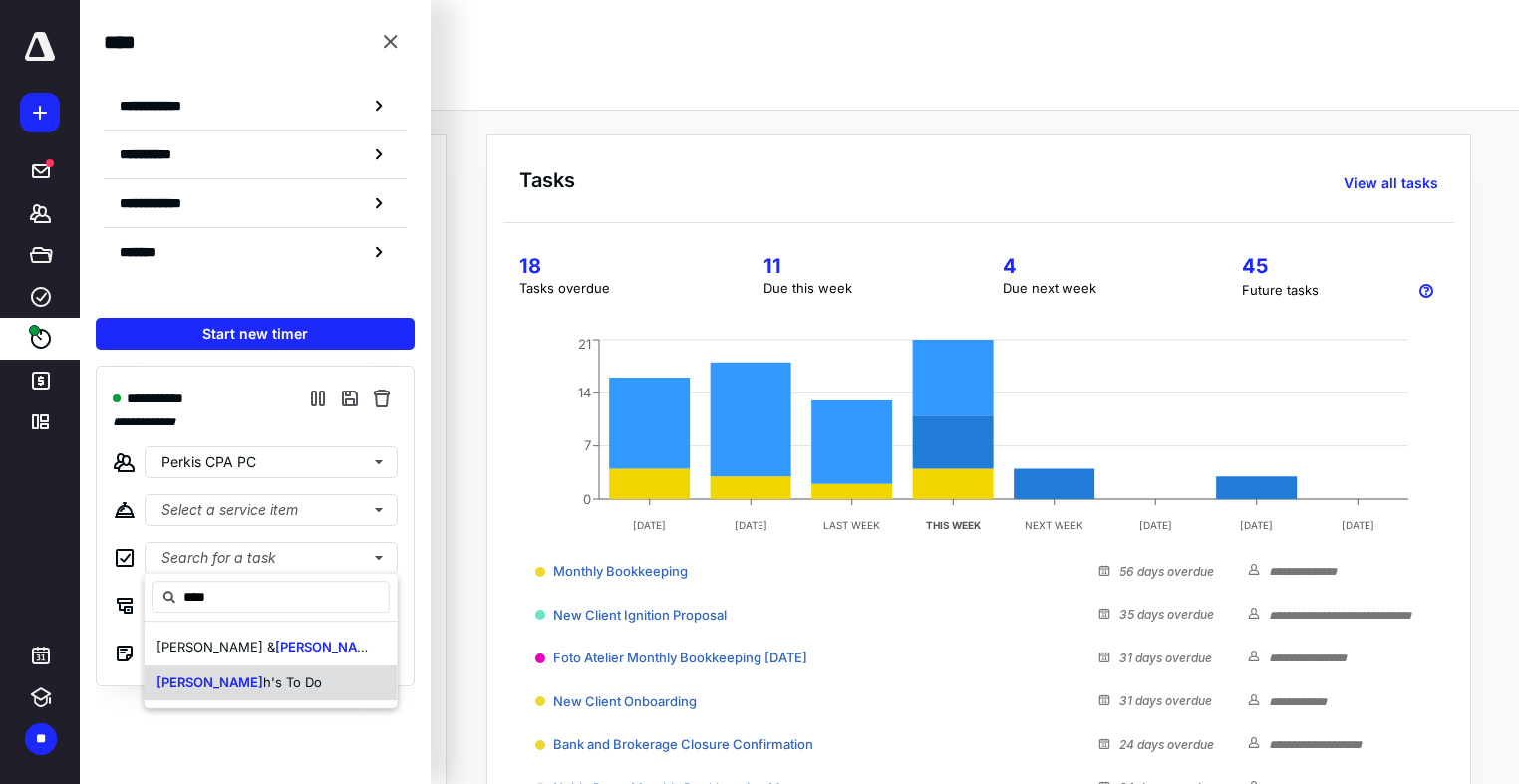click on "[PERSON_NAME]" at bounding box center [209, 682] 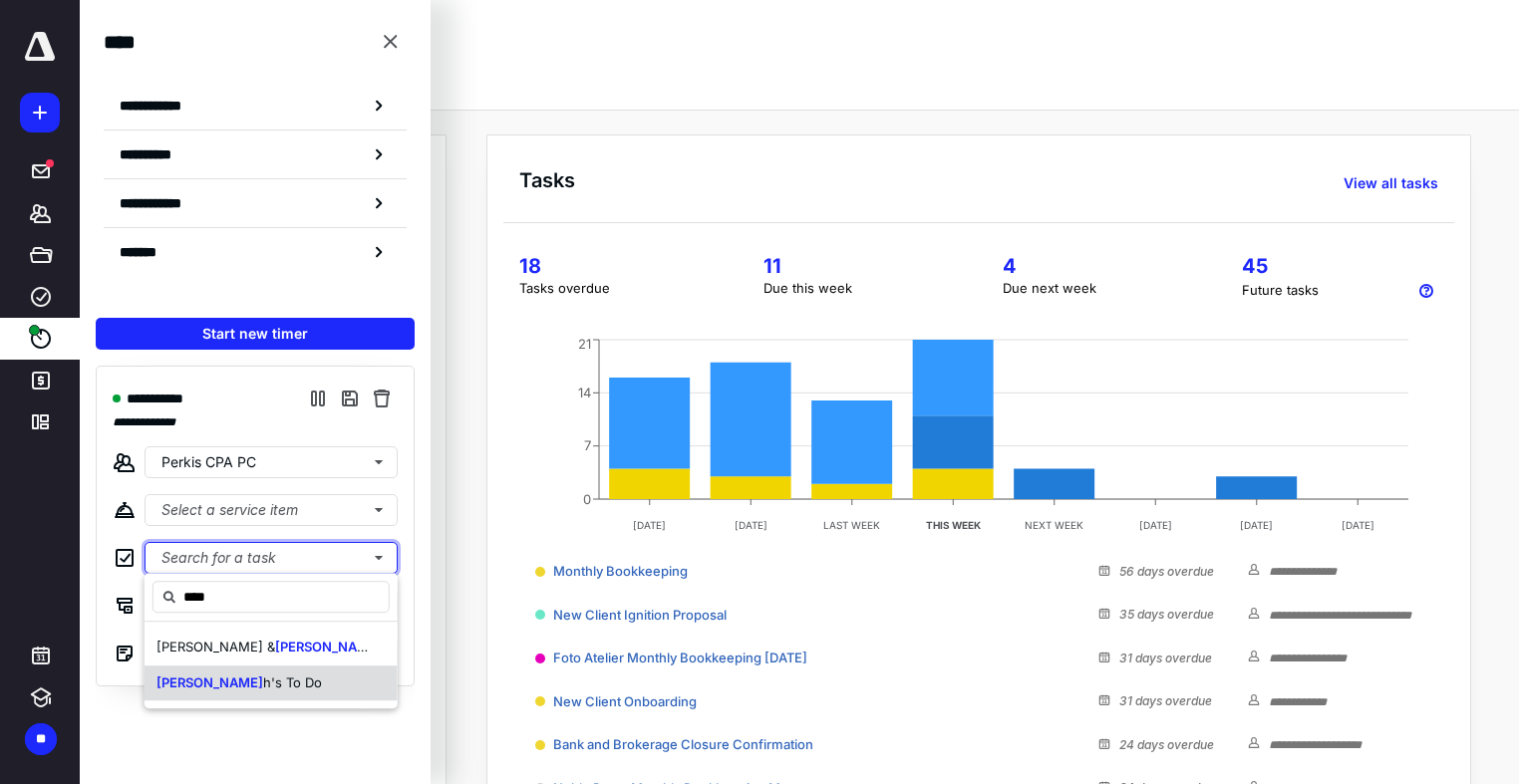 type 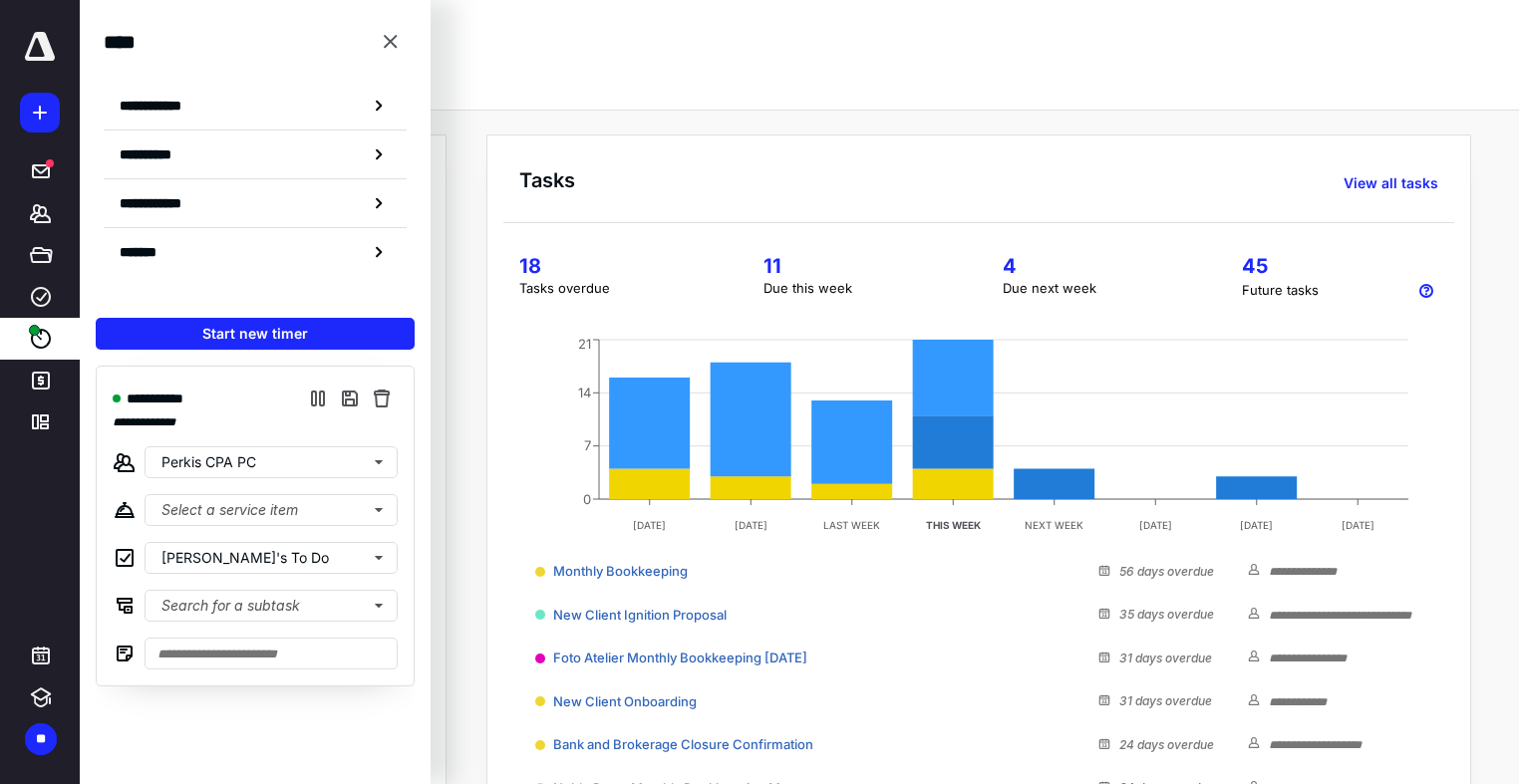click 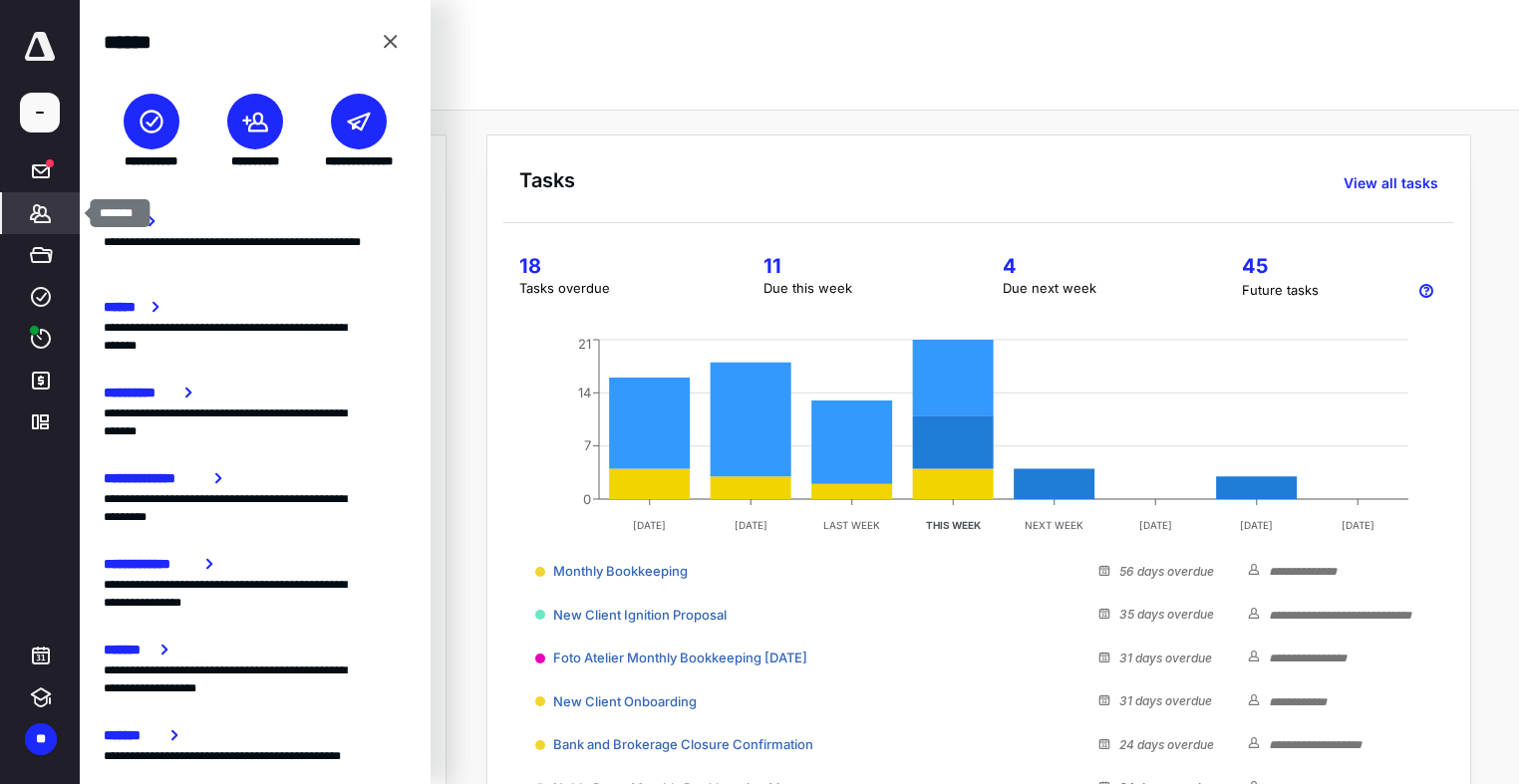 click 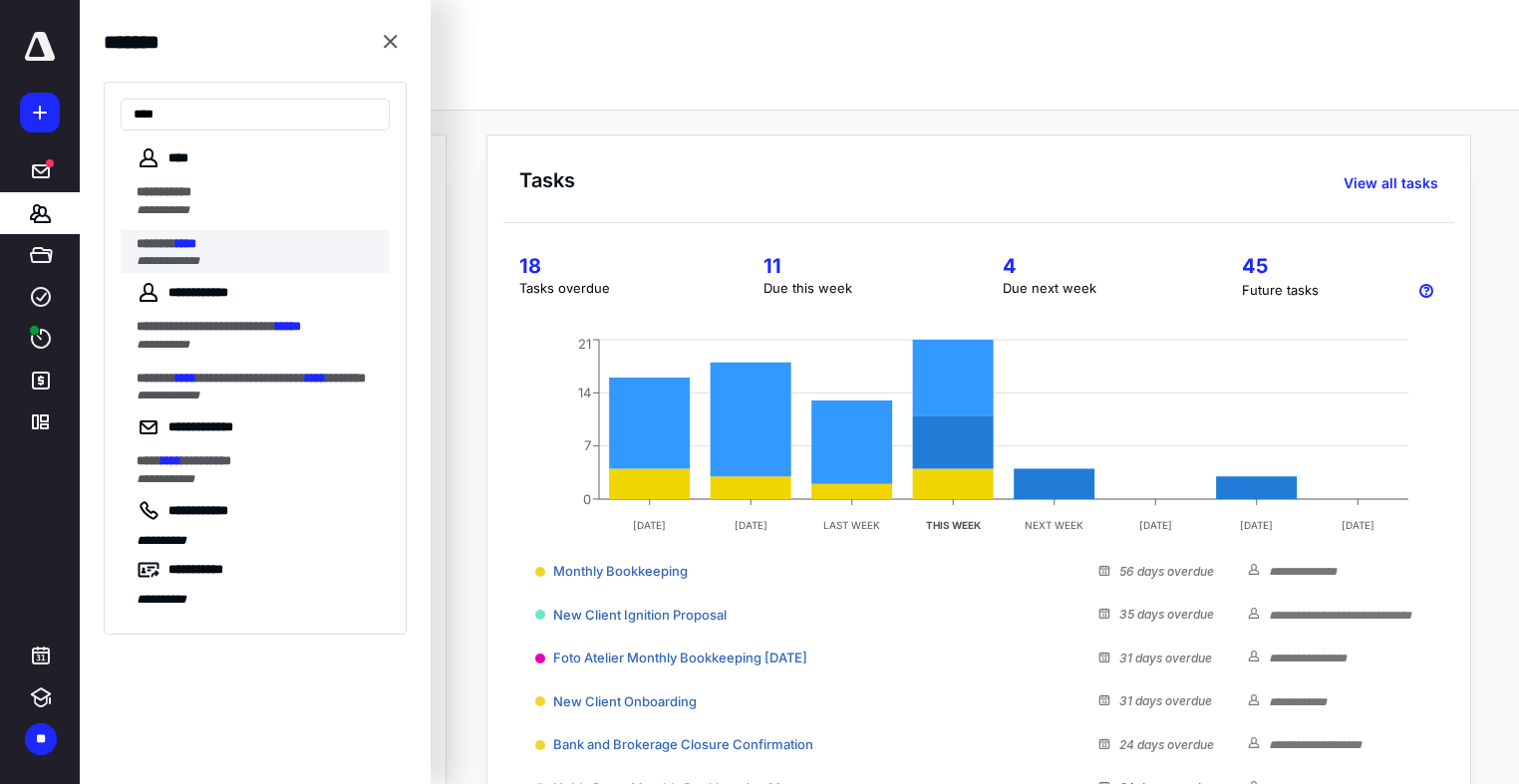 type on "****" 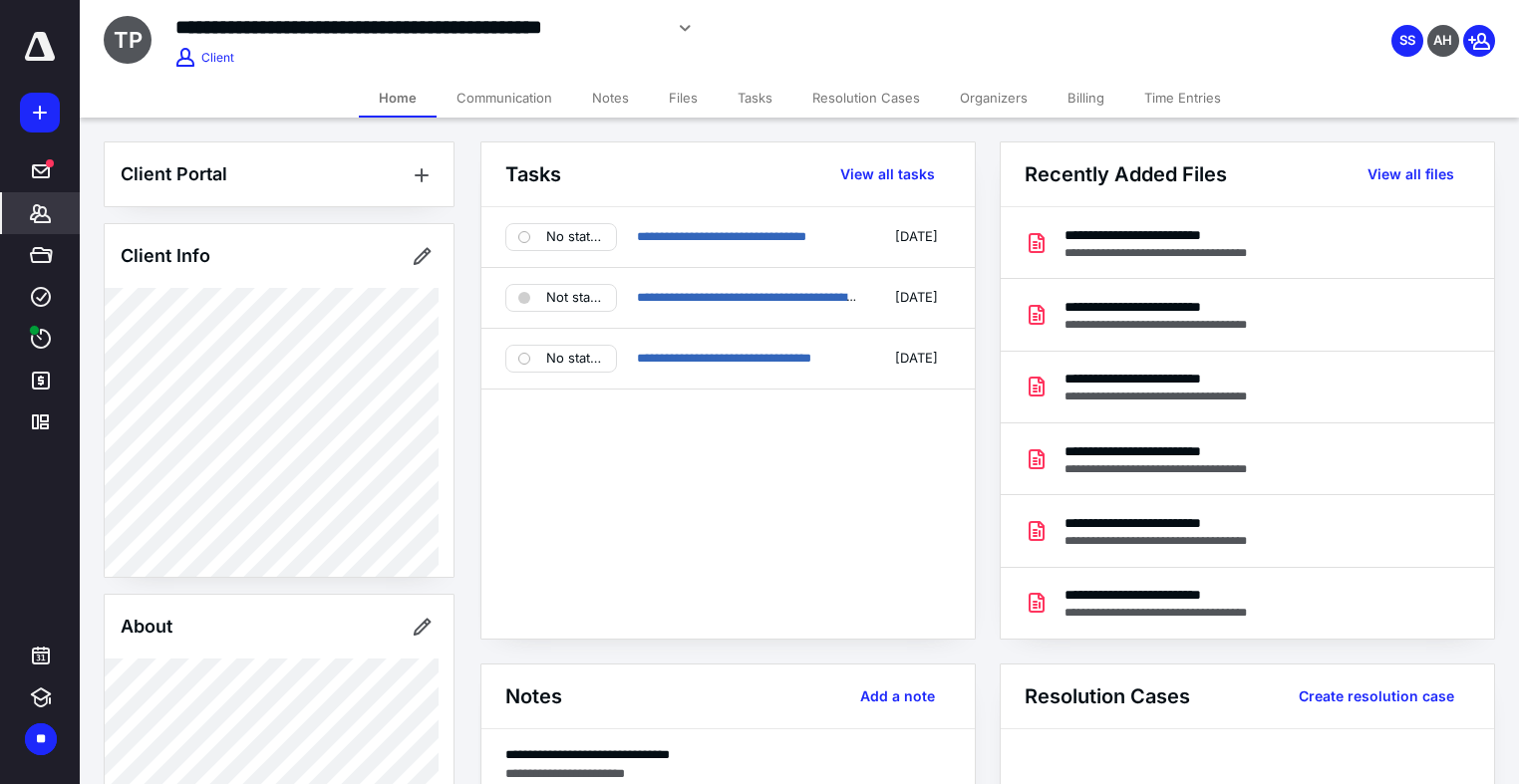 click 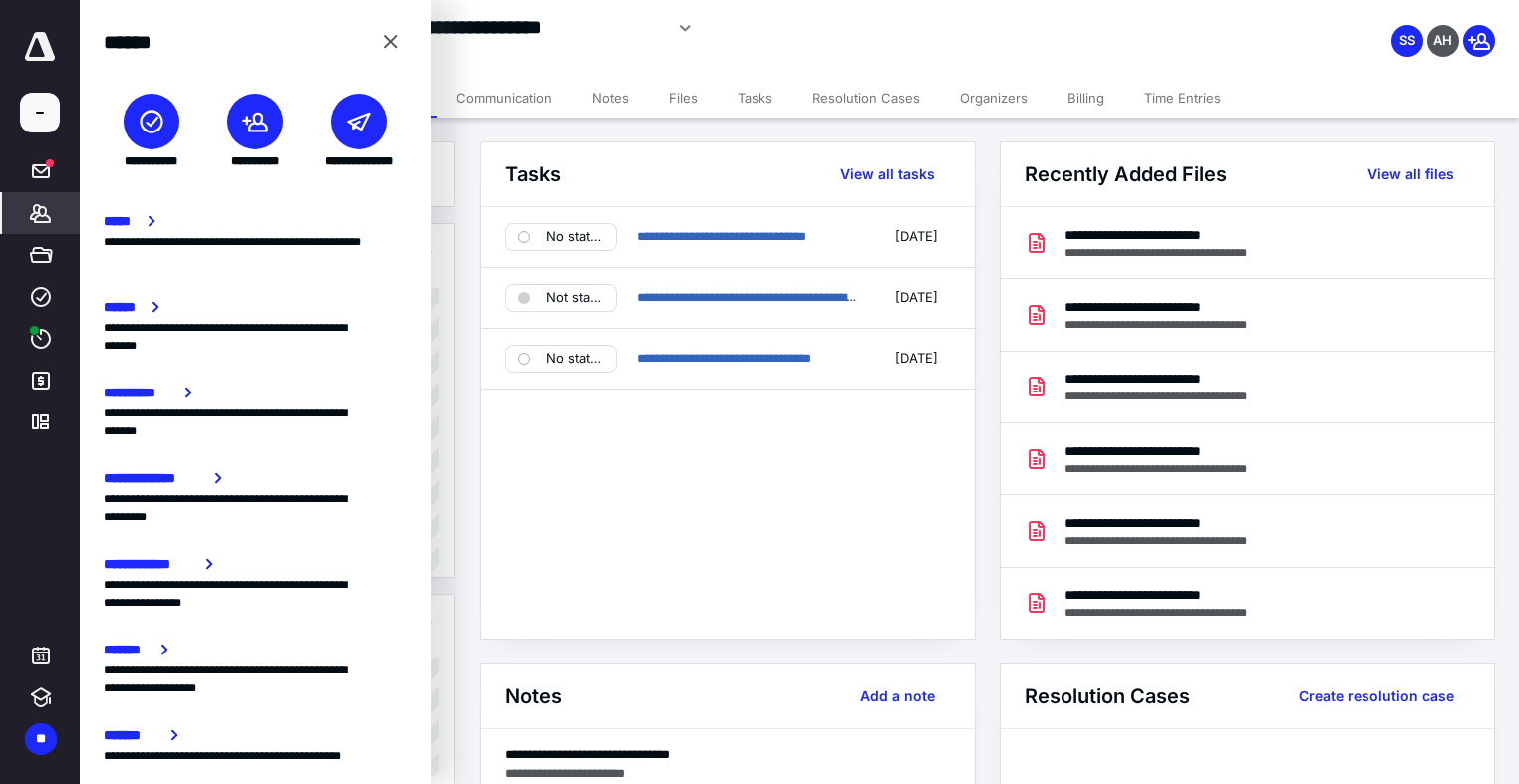 click at bounding box center (152, 122) 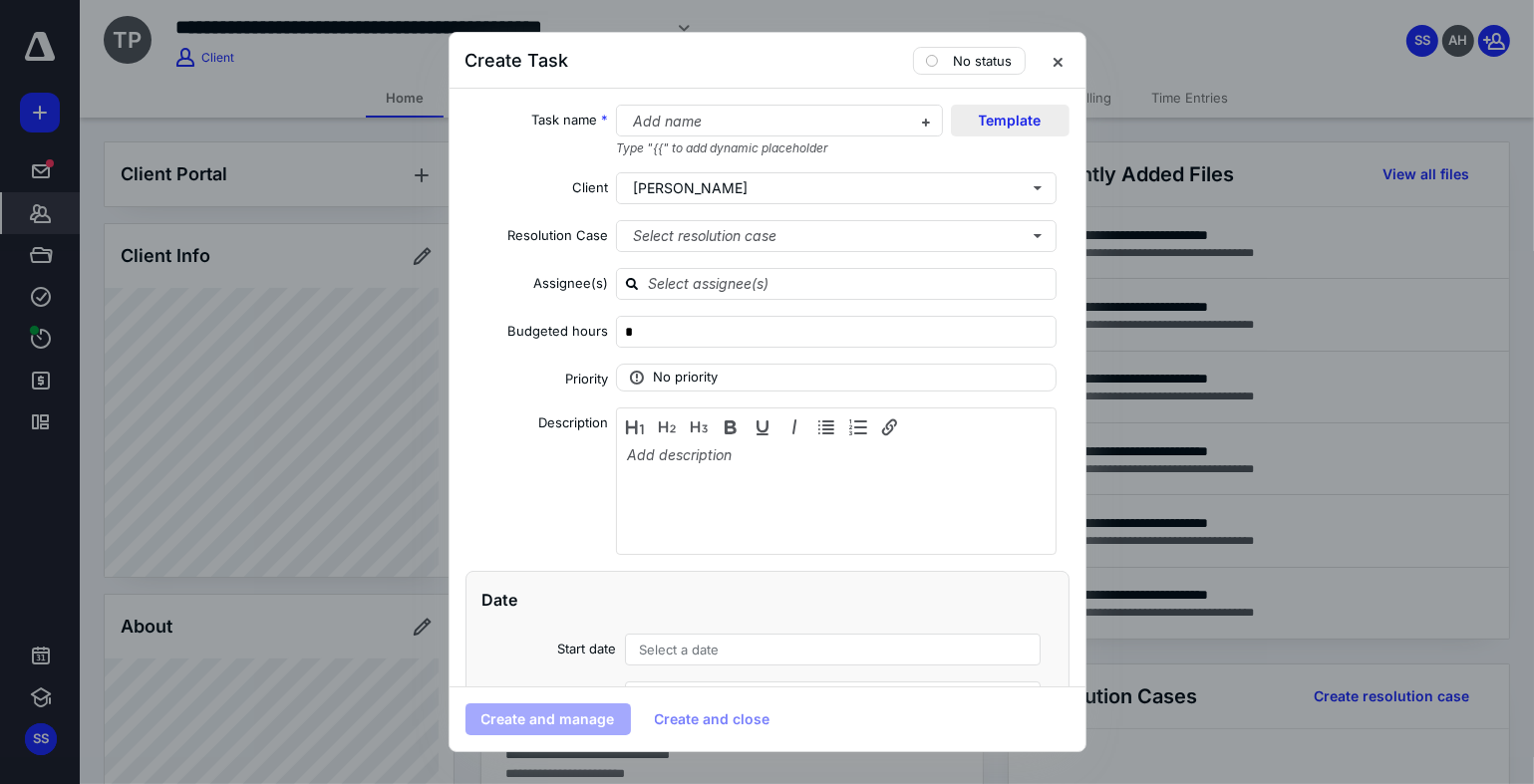 click on "Template" at bounding box center (1010, 121) 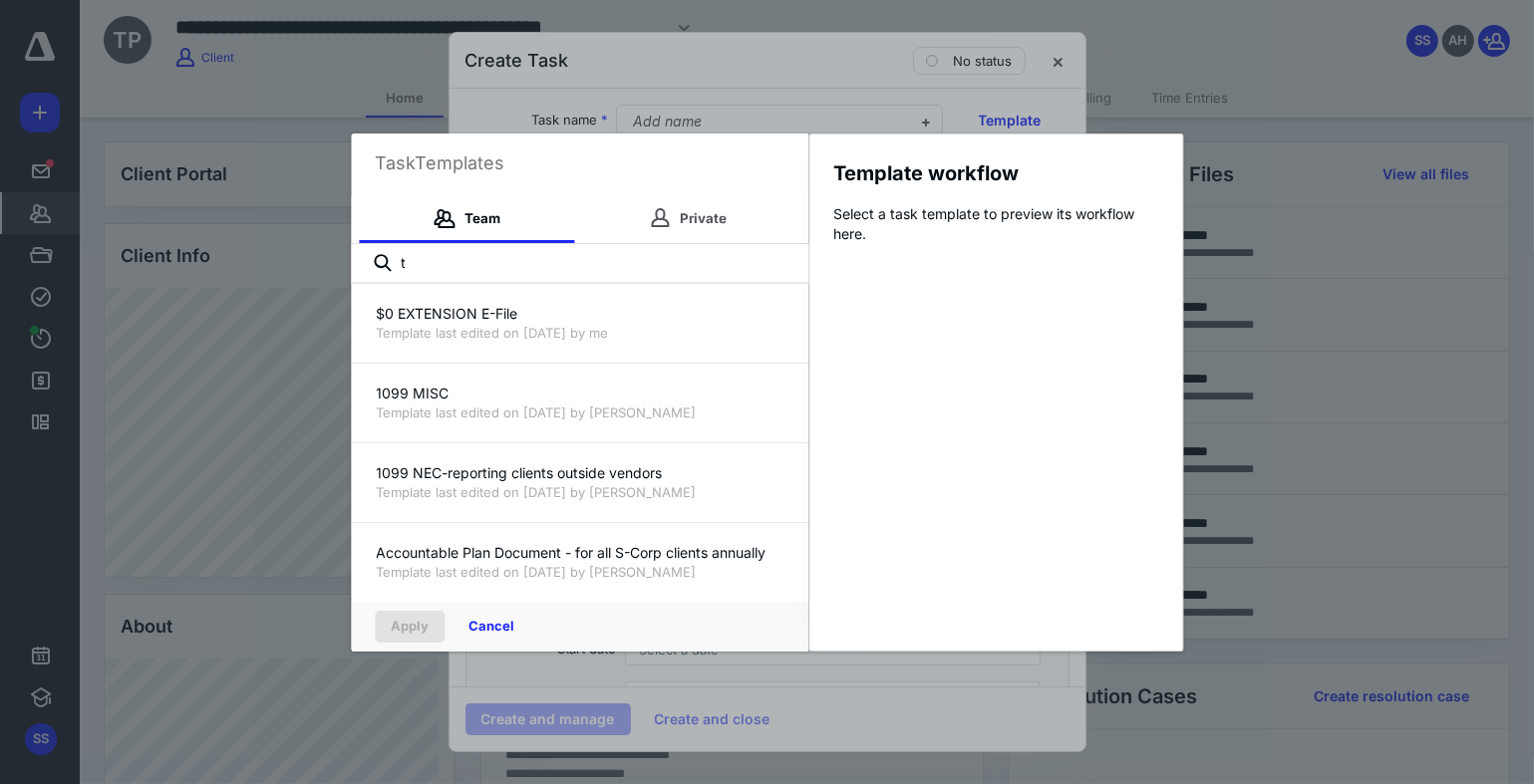 click on "t" at bounding box center (579, 264) 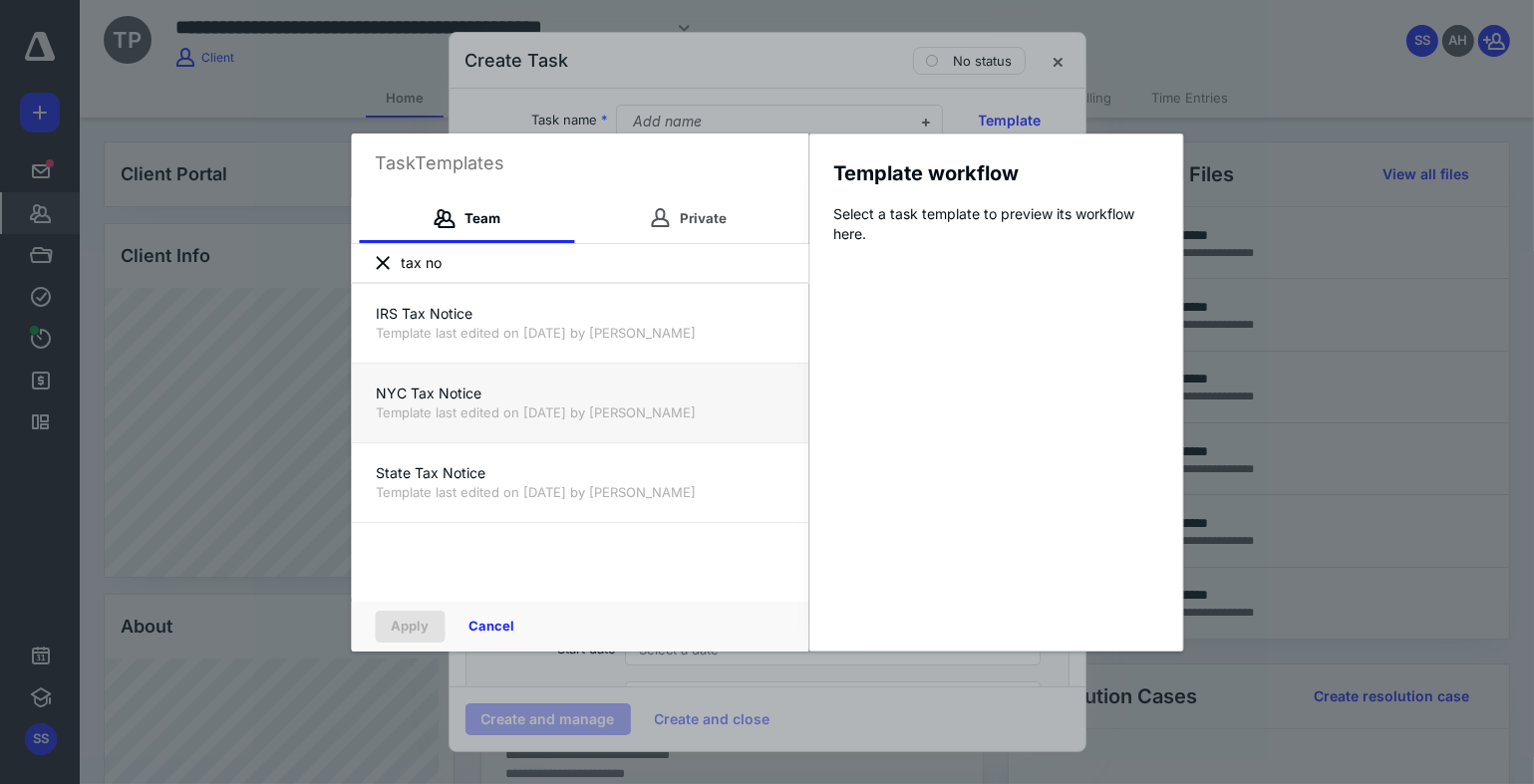 type on "tax no" 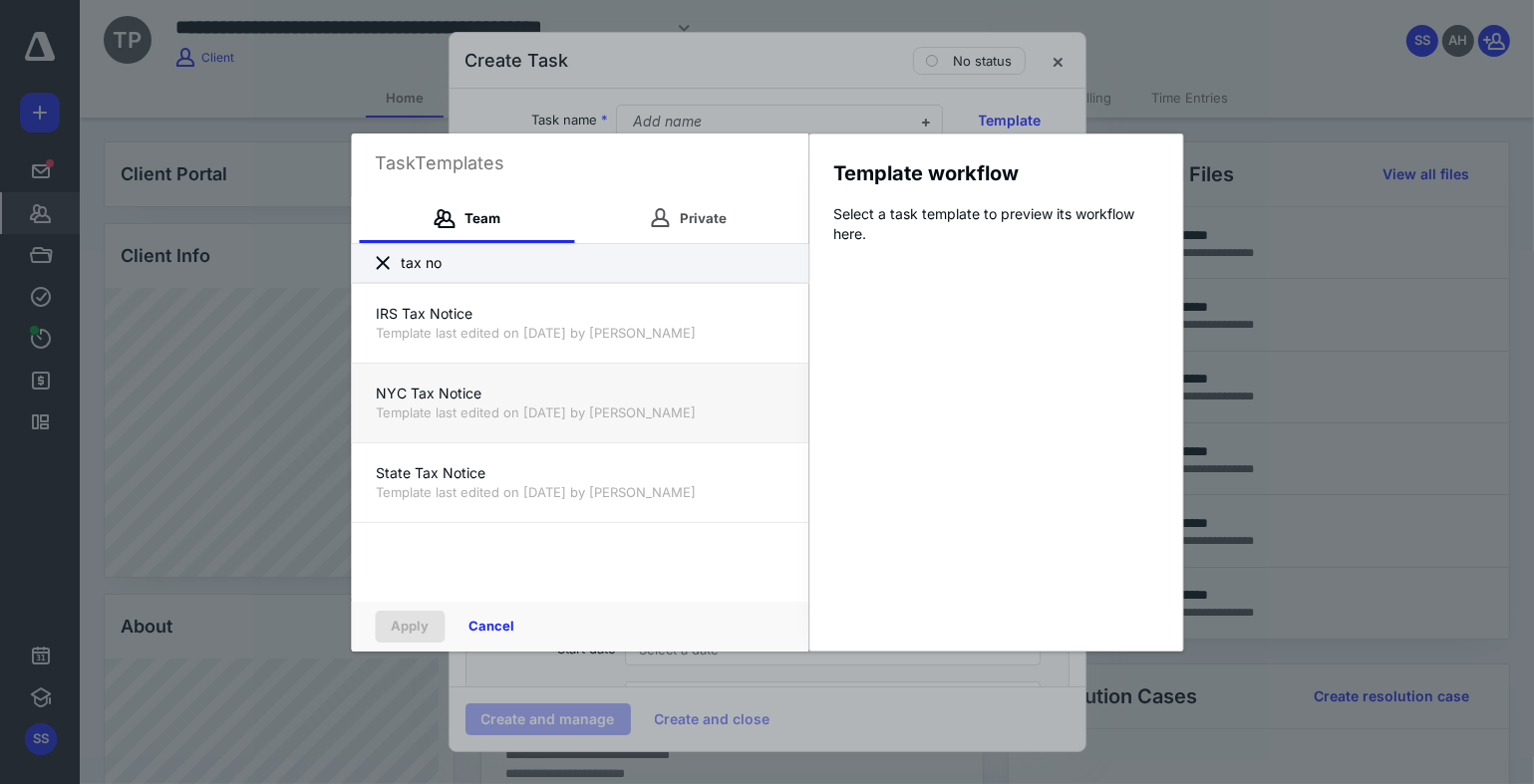 click on "Template last edited on [DATE] by [PERSON_NAME]" at bounding box center (579, 412) 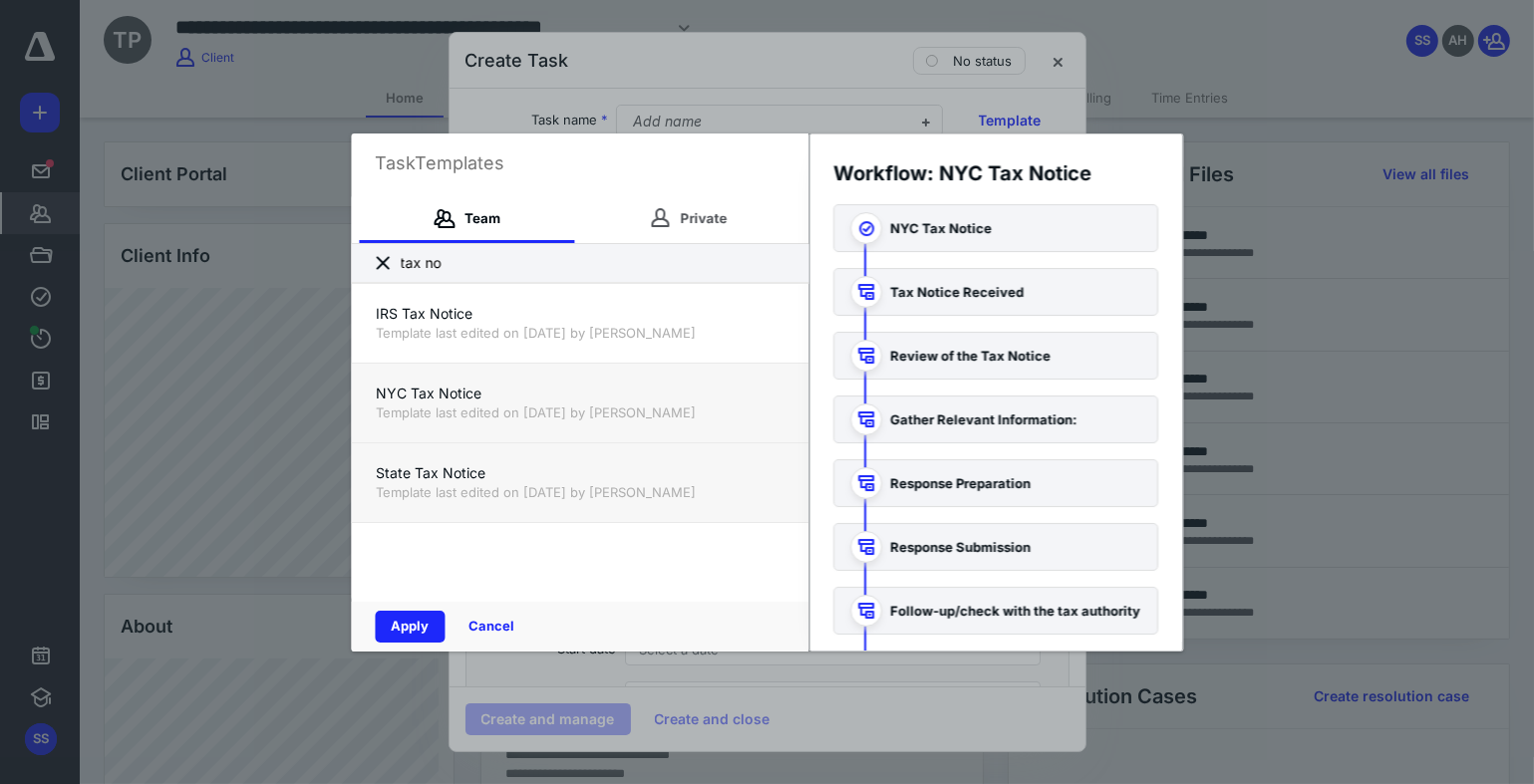 click on "Template last edited on [DATE] by [PERSON_NAME]" at bounding box center (579, 492) 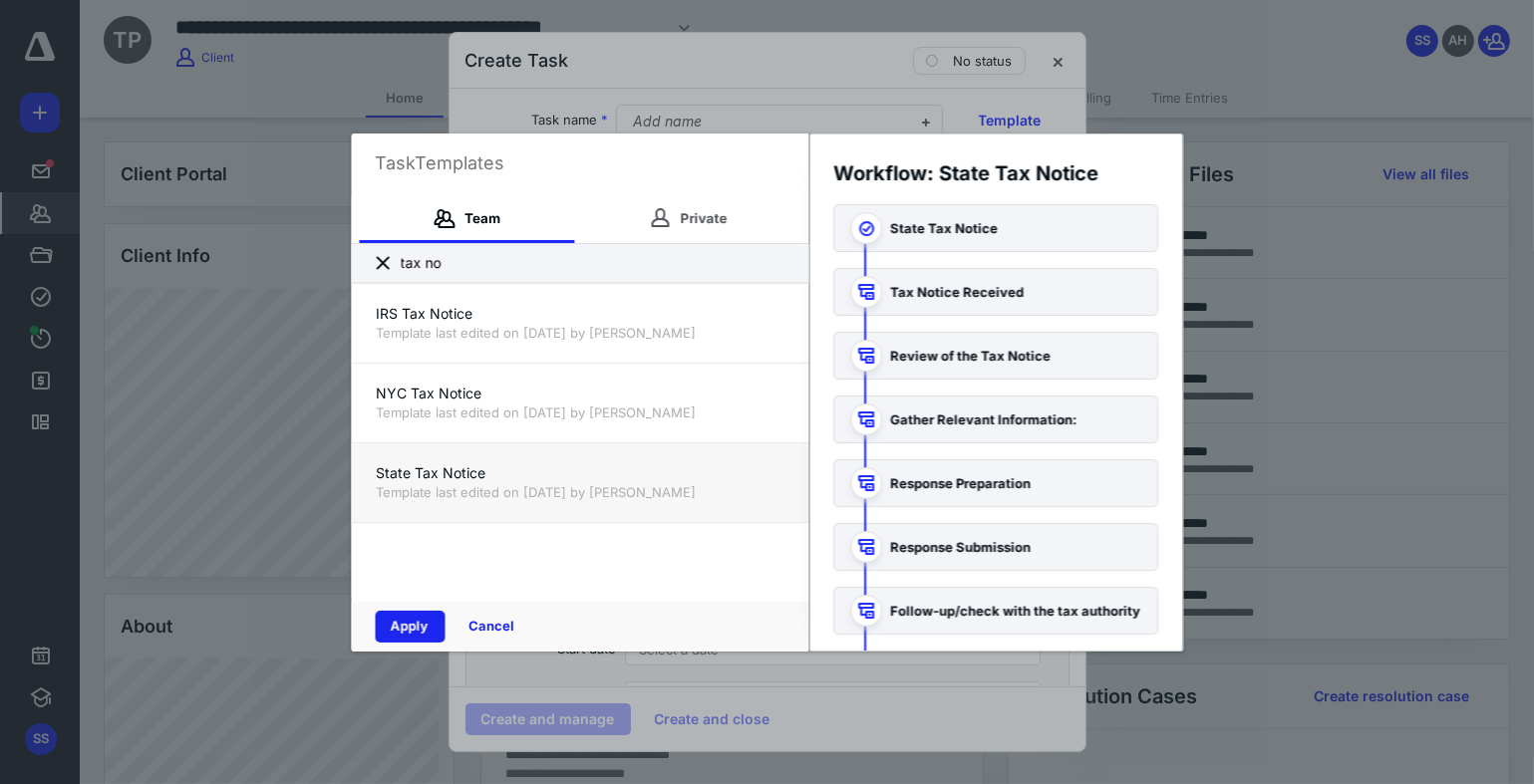 click on "Apply" at bounding box center [410, 627] 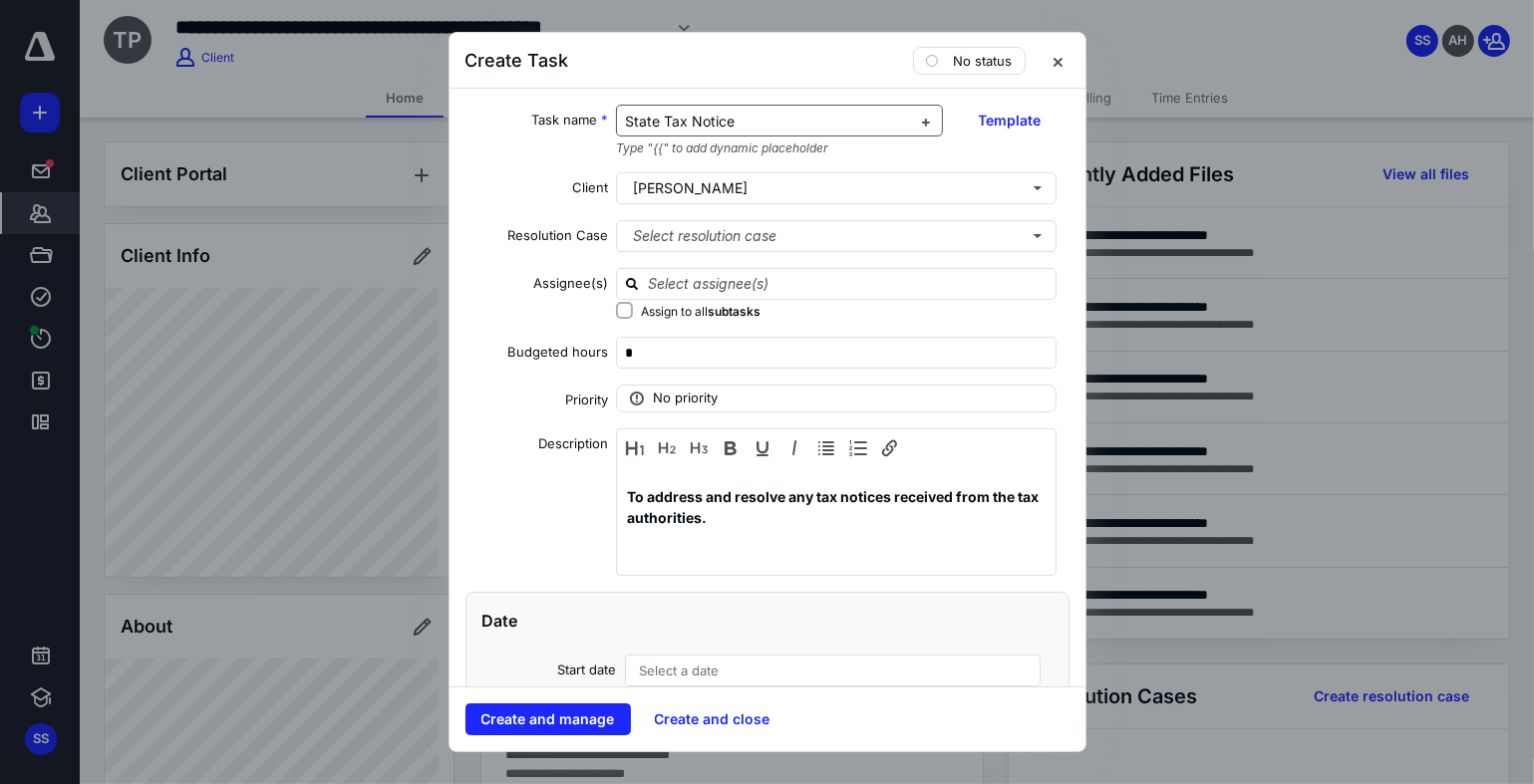 click on "State Tax Notice" at bounding box center (680, 121) 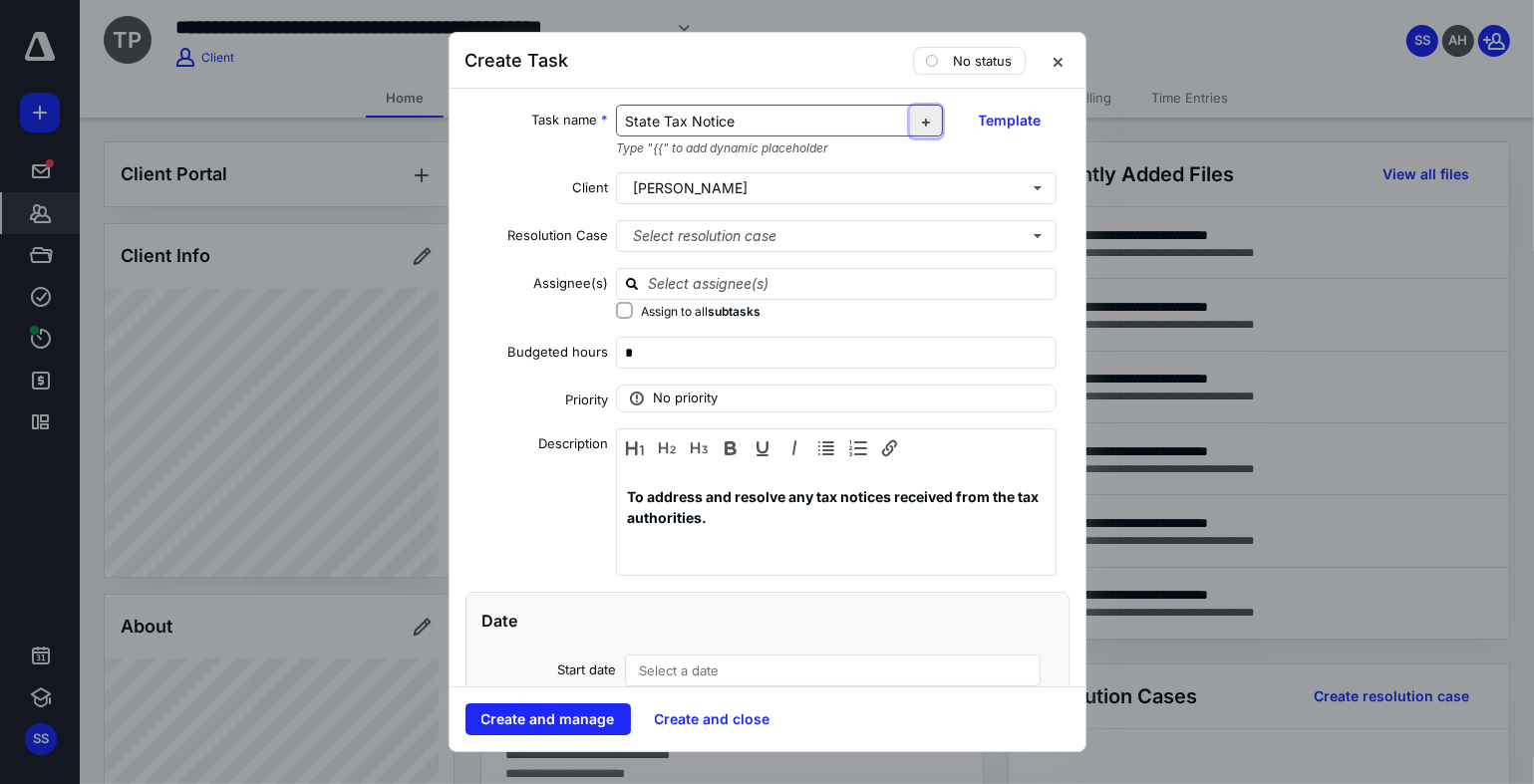 click at bounding box center (926, 122) 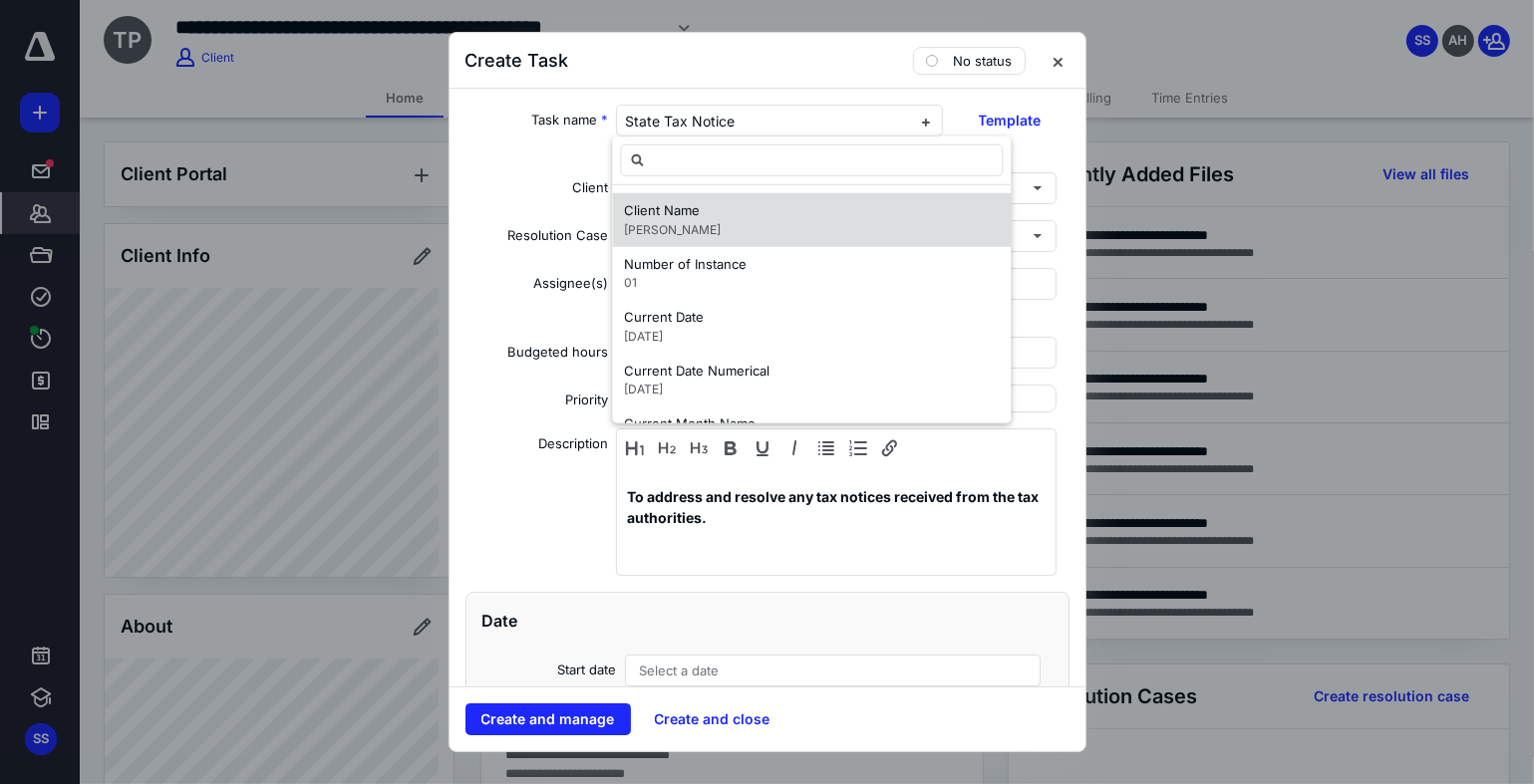 click on "Client Name [PERSON_NAME]" at bounding box center [811, 220] 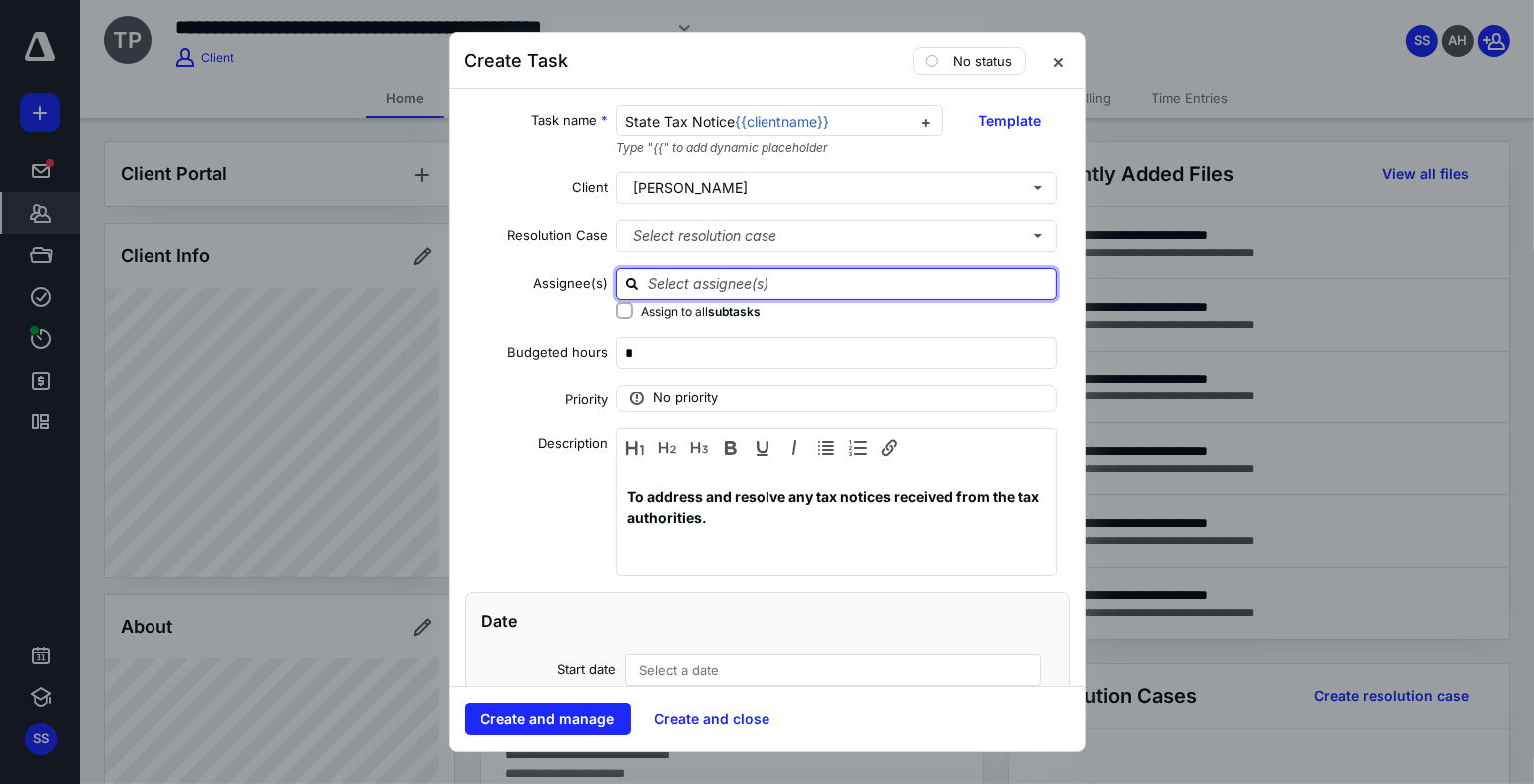 click at bounding box center [848, 283] 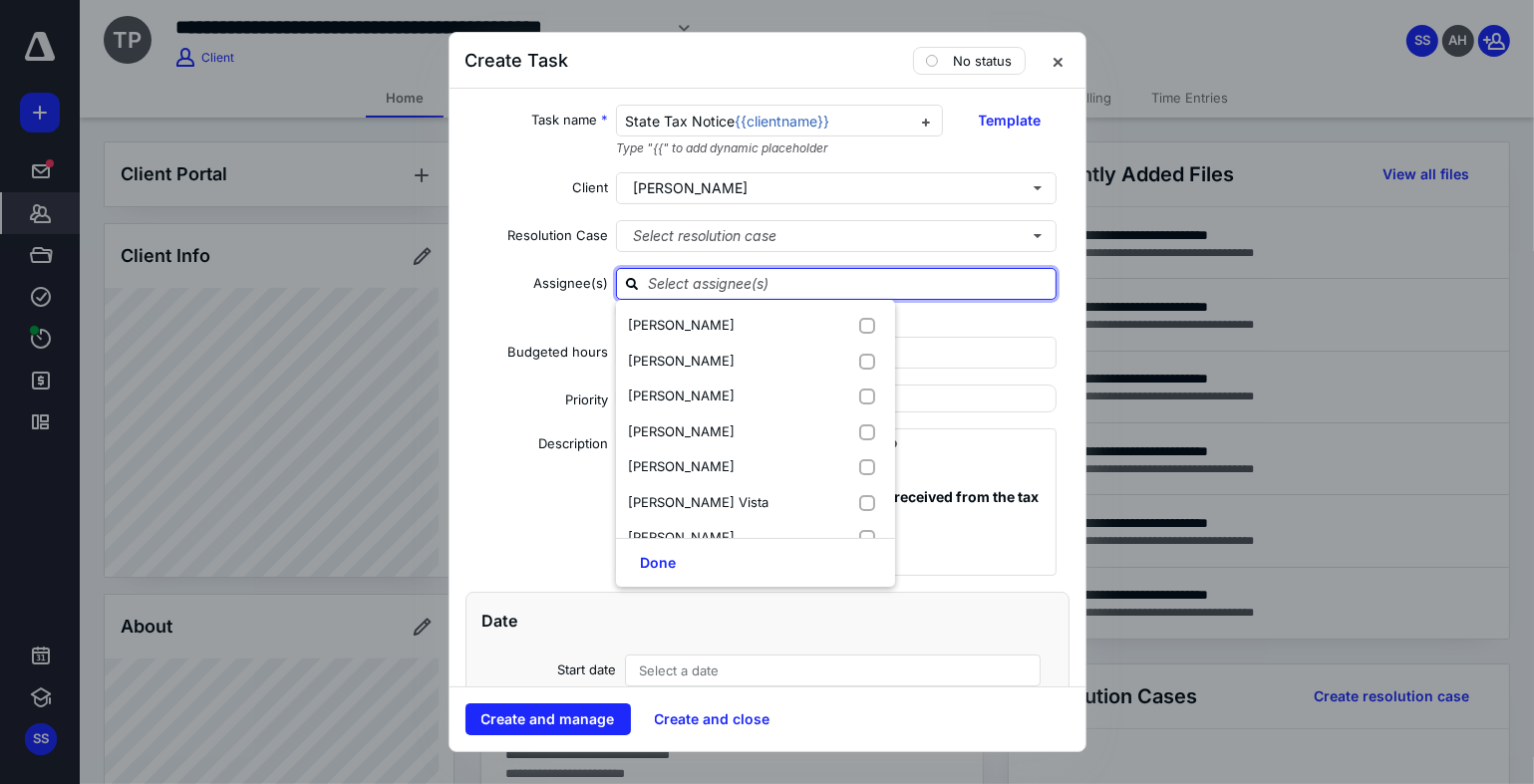 type on "a" 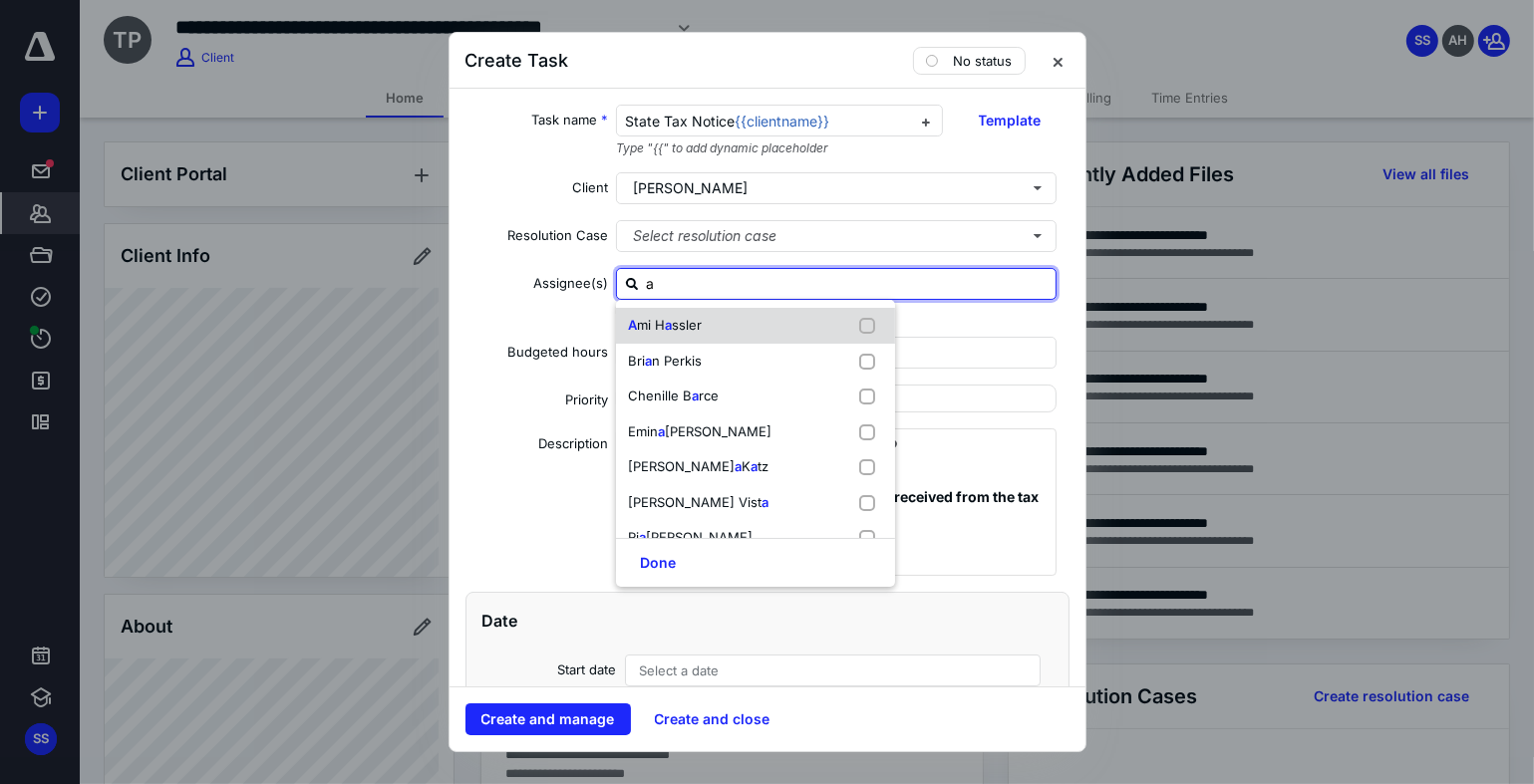 click on "A mi H a ssler" at bounding box center [756, 326] 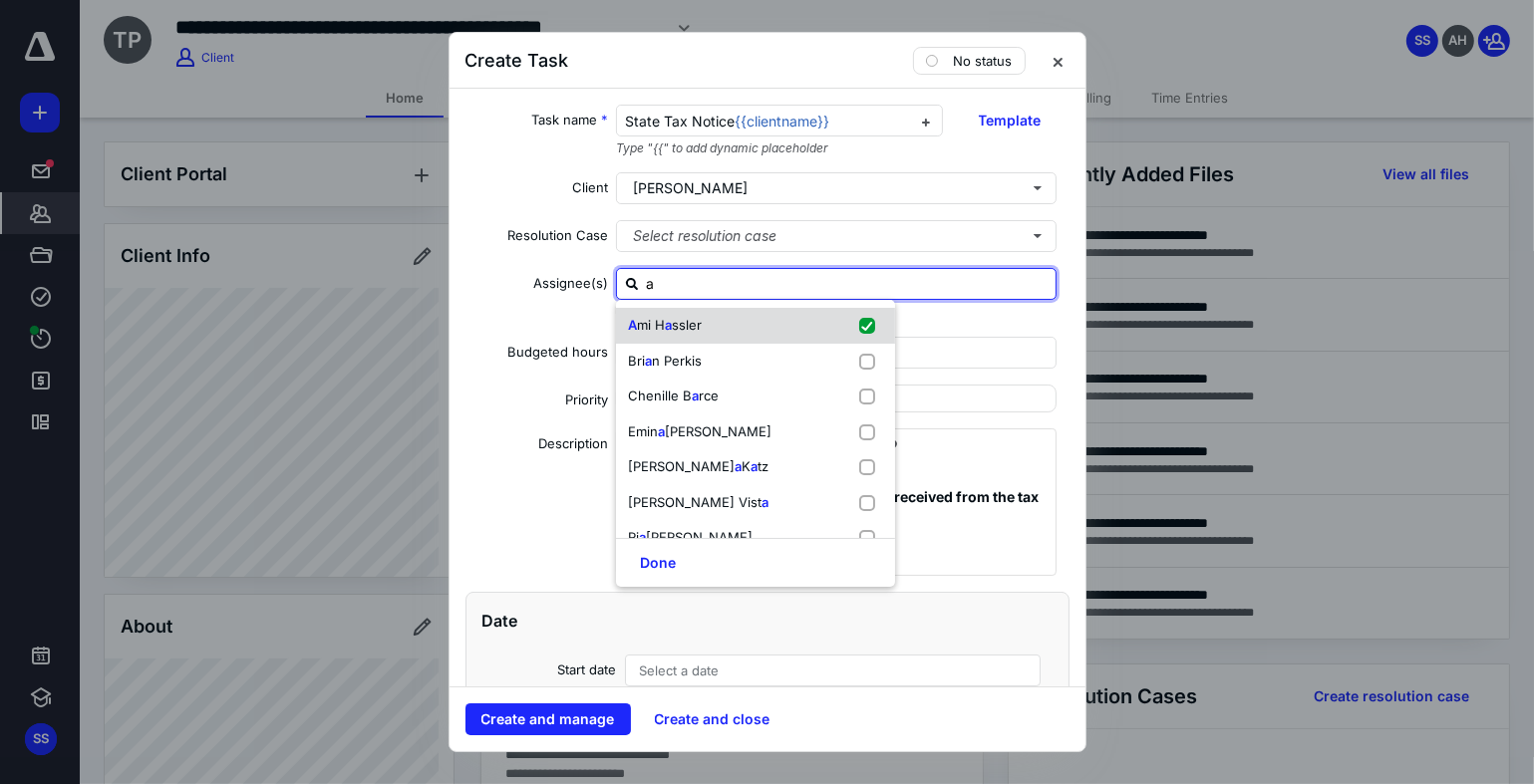 checkbox on "true" 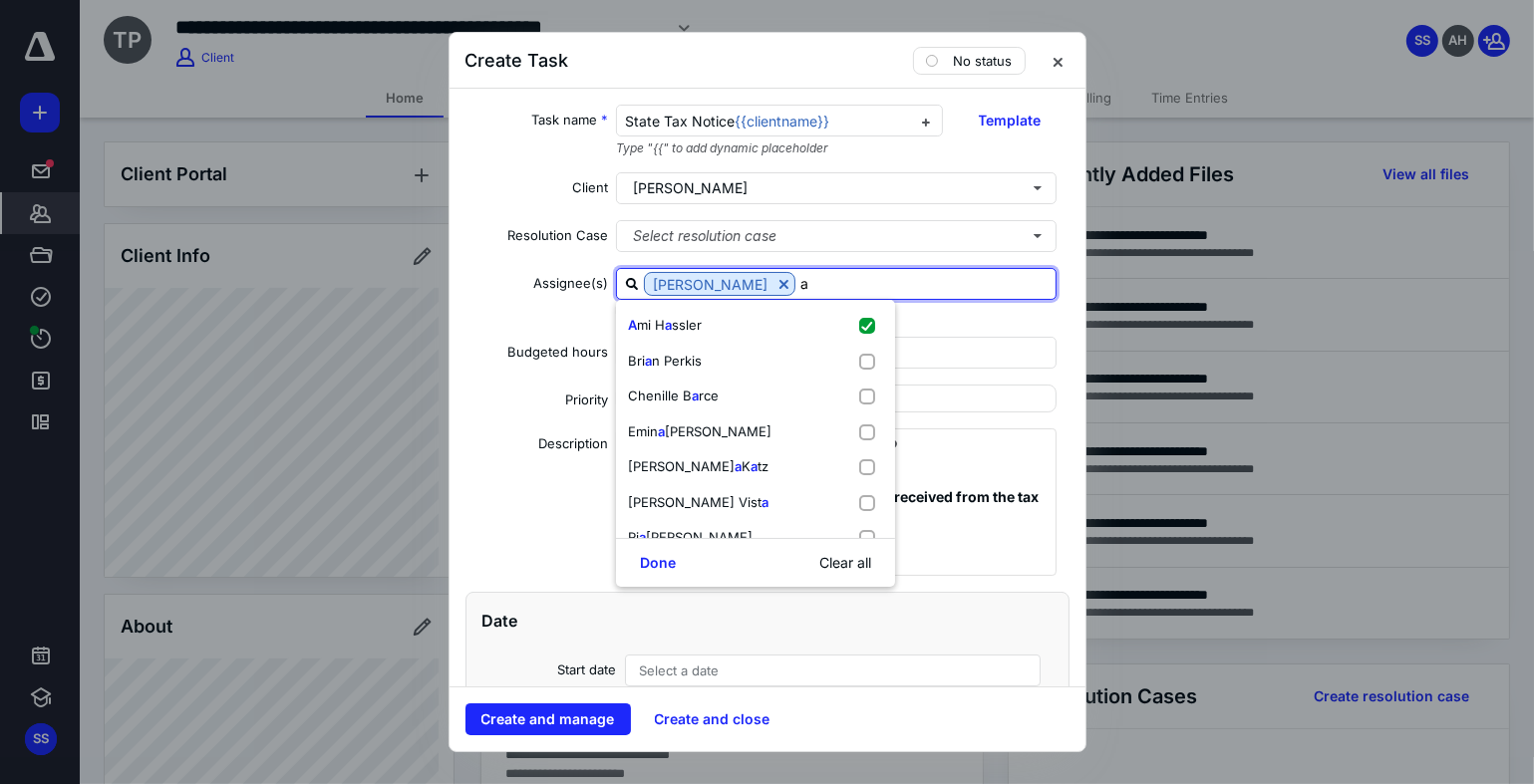 type on "a" 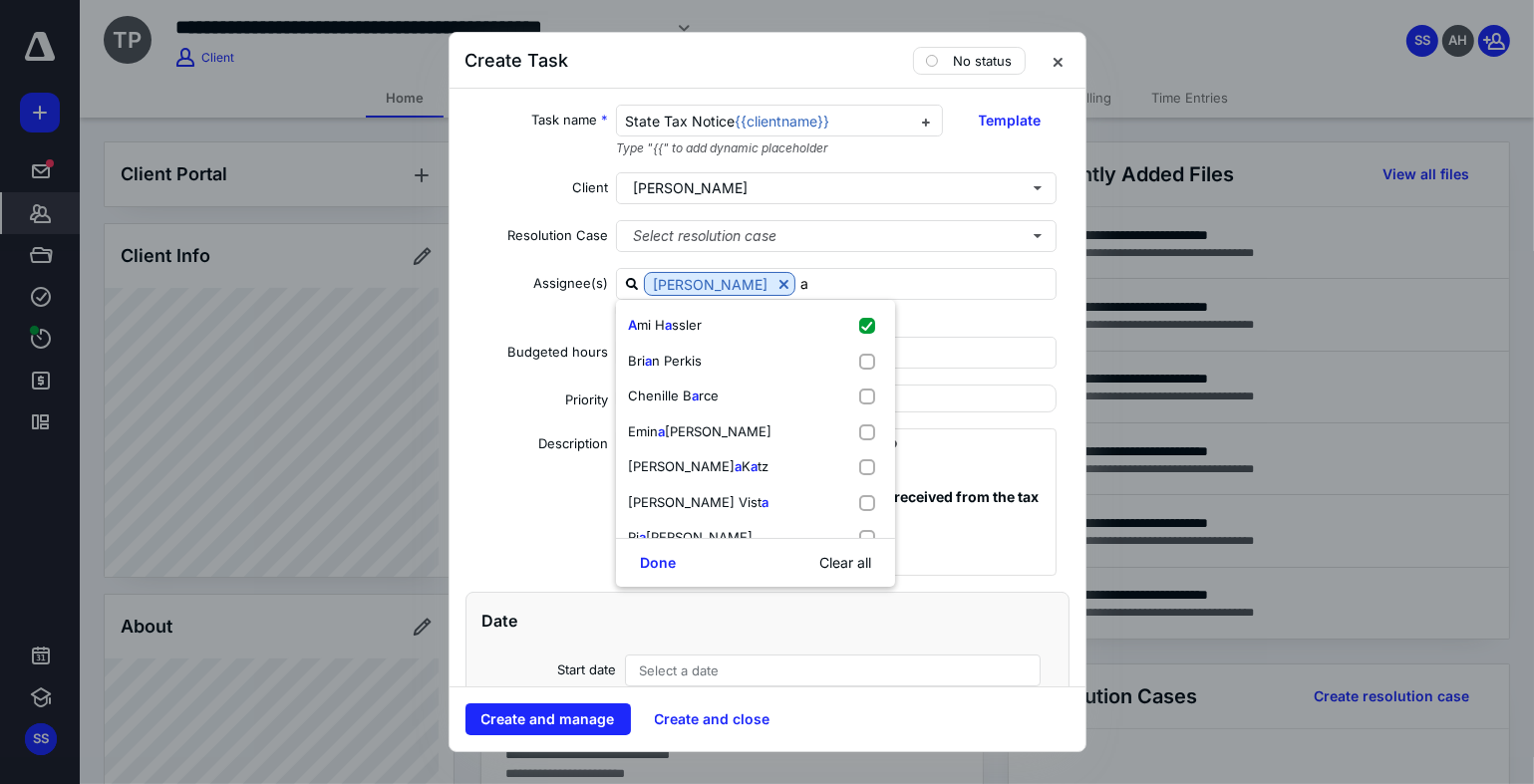 click on "Assign to all  subtasks" at bounding box center (836, 310) 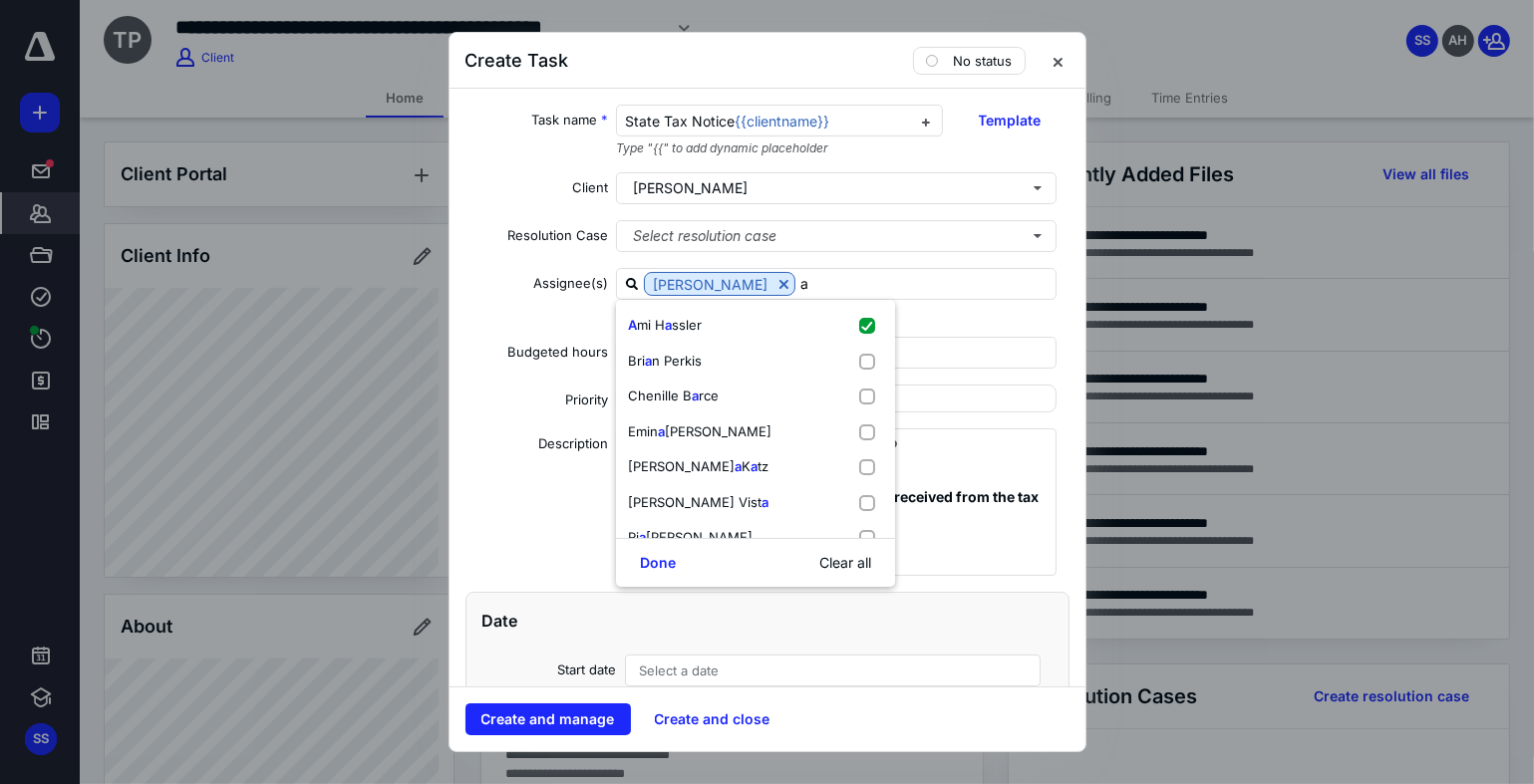 click on "Assign to all  subtasks" at bounding box center (624, 310) 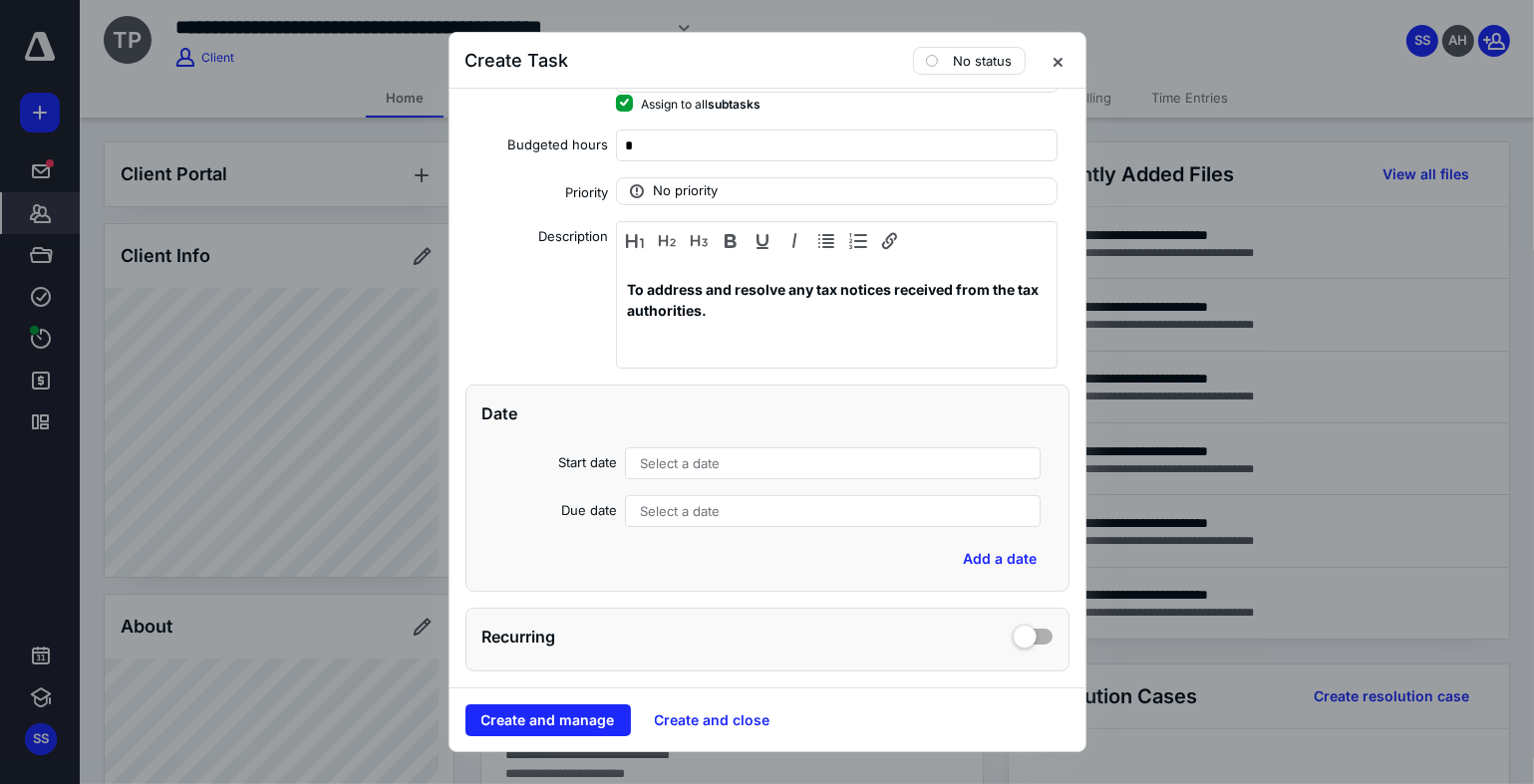 scroll, scrollTop: 211, scrollLeft: 0, axis: vertical 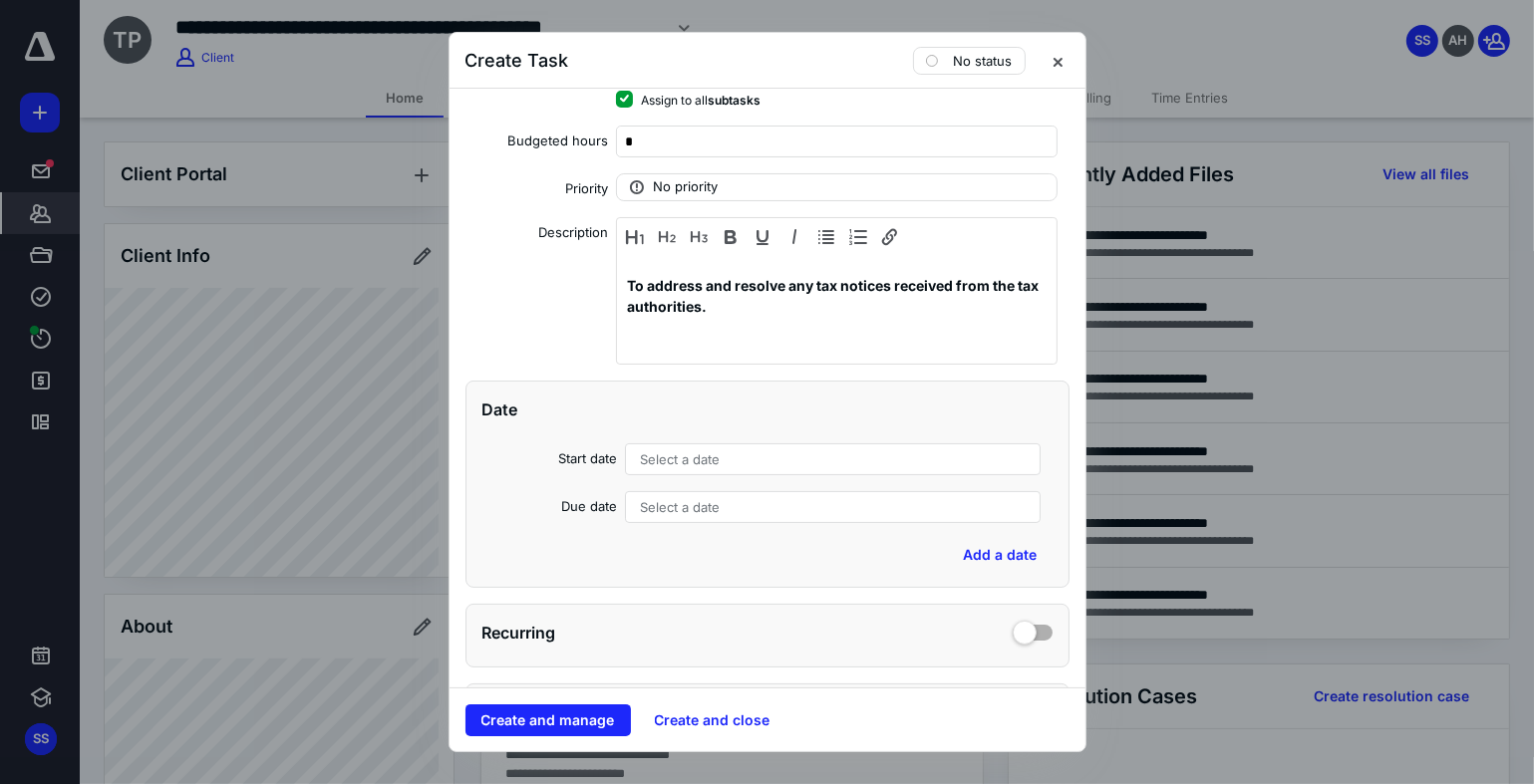click on "Select a date" at bounding box center [833, 507] 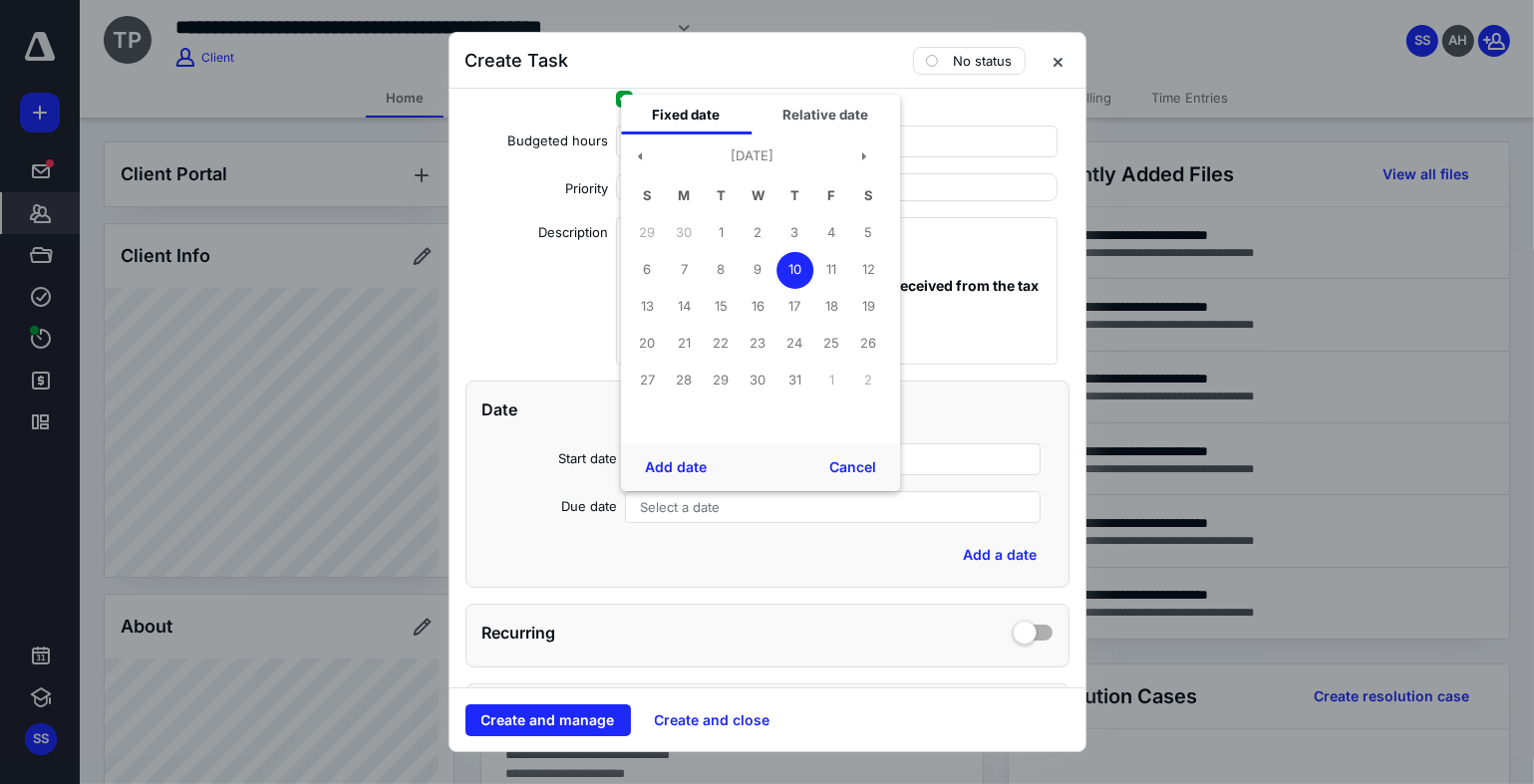 click on "Select a date" at bounding box center [833, 459] 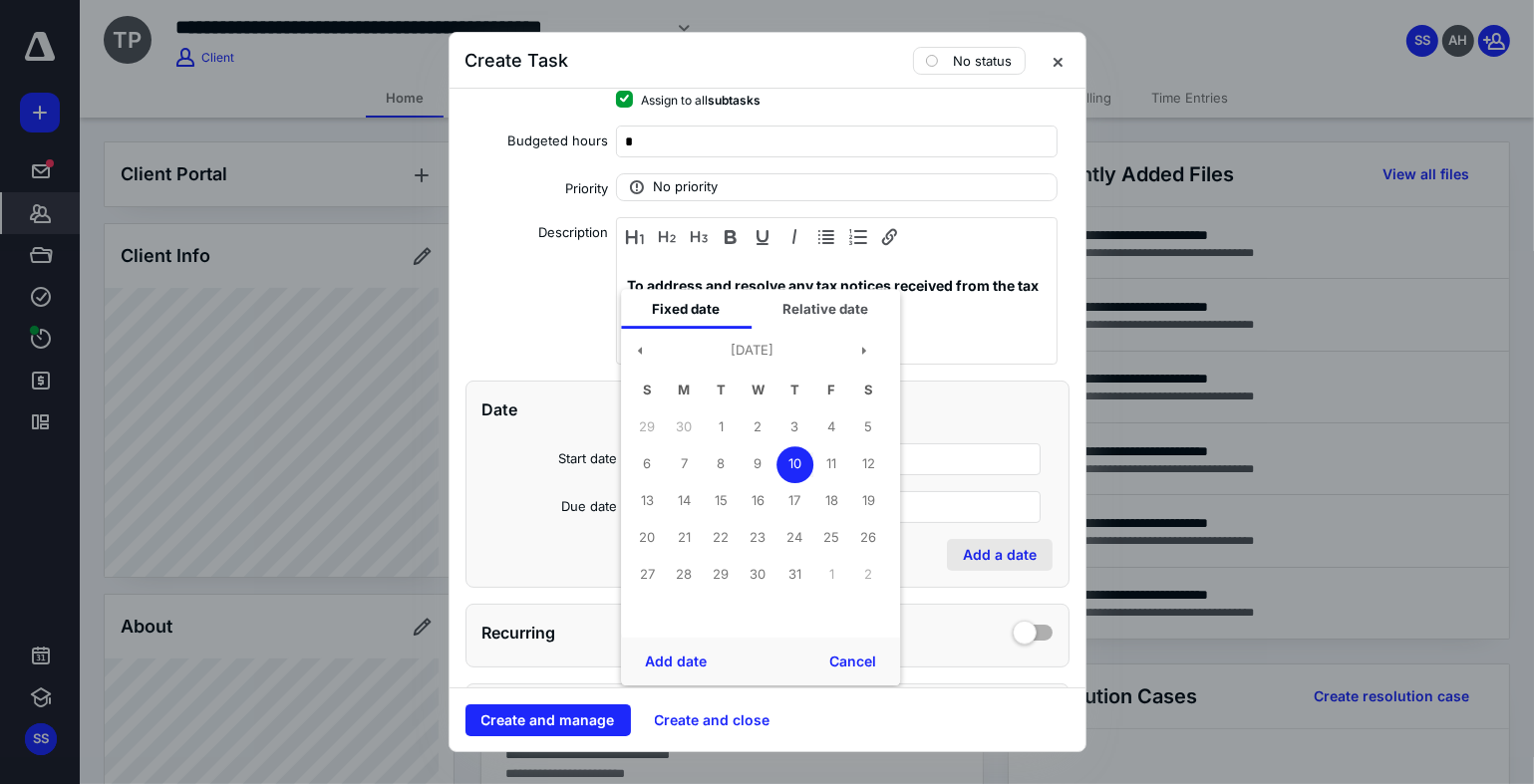 click on "Add a date" at bounding box center (1000, 555) 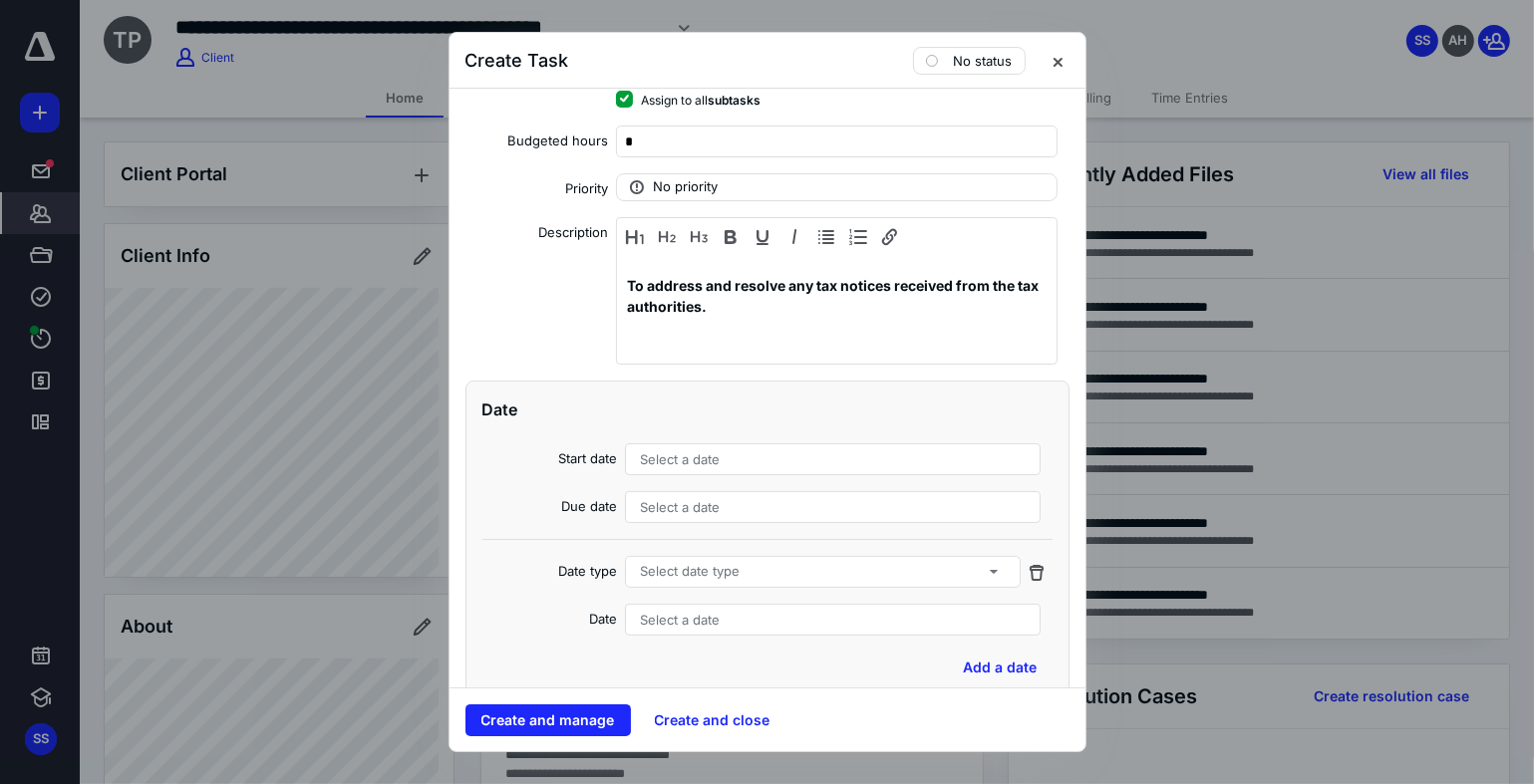 click on "Select a date" at bounding box center [833, 459] 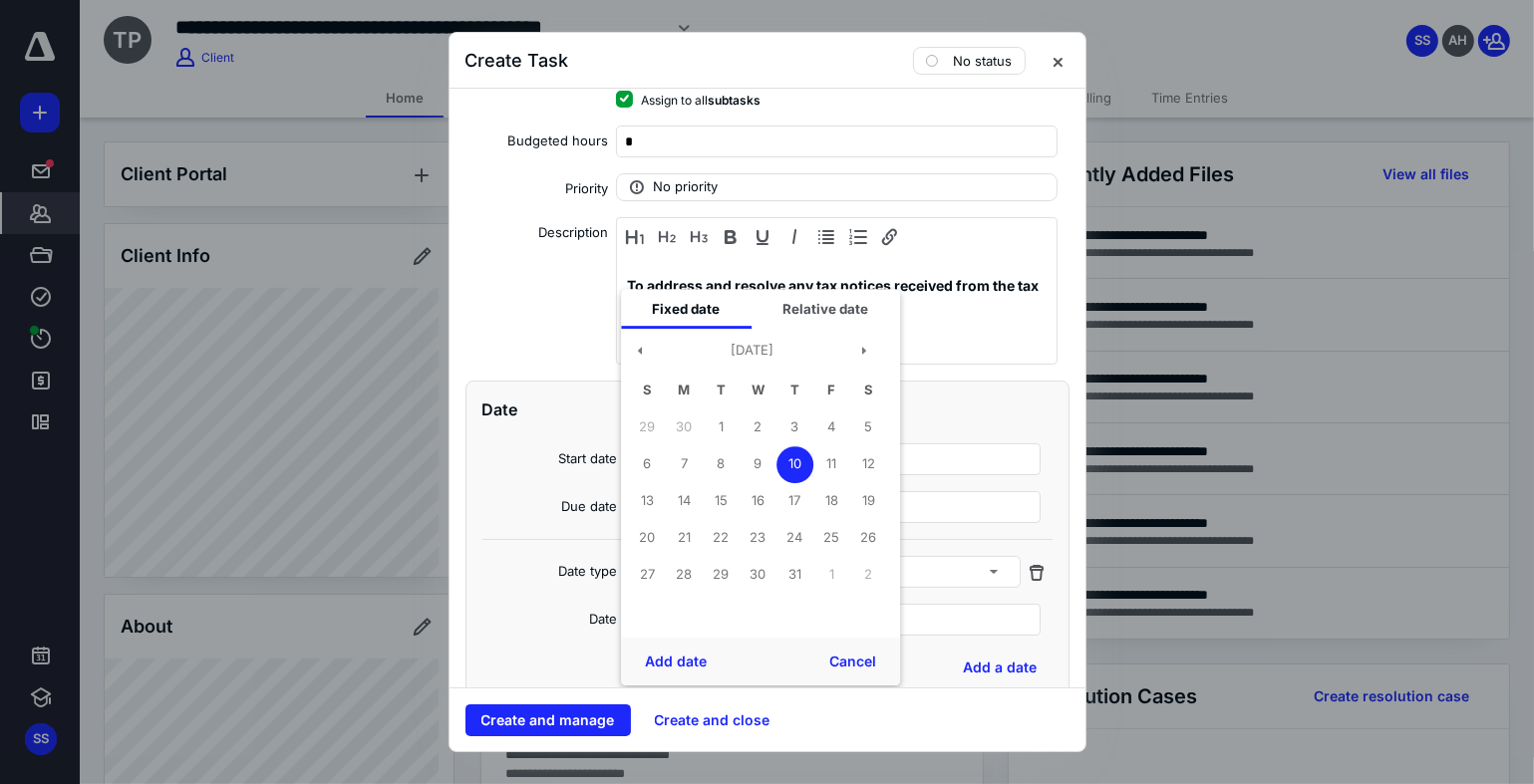 click on "10" at bounding box center (794, 464) 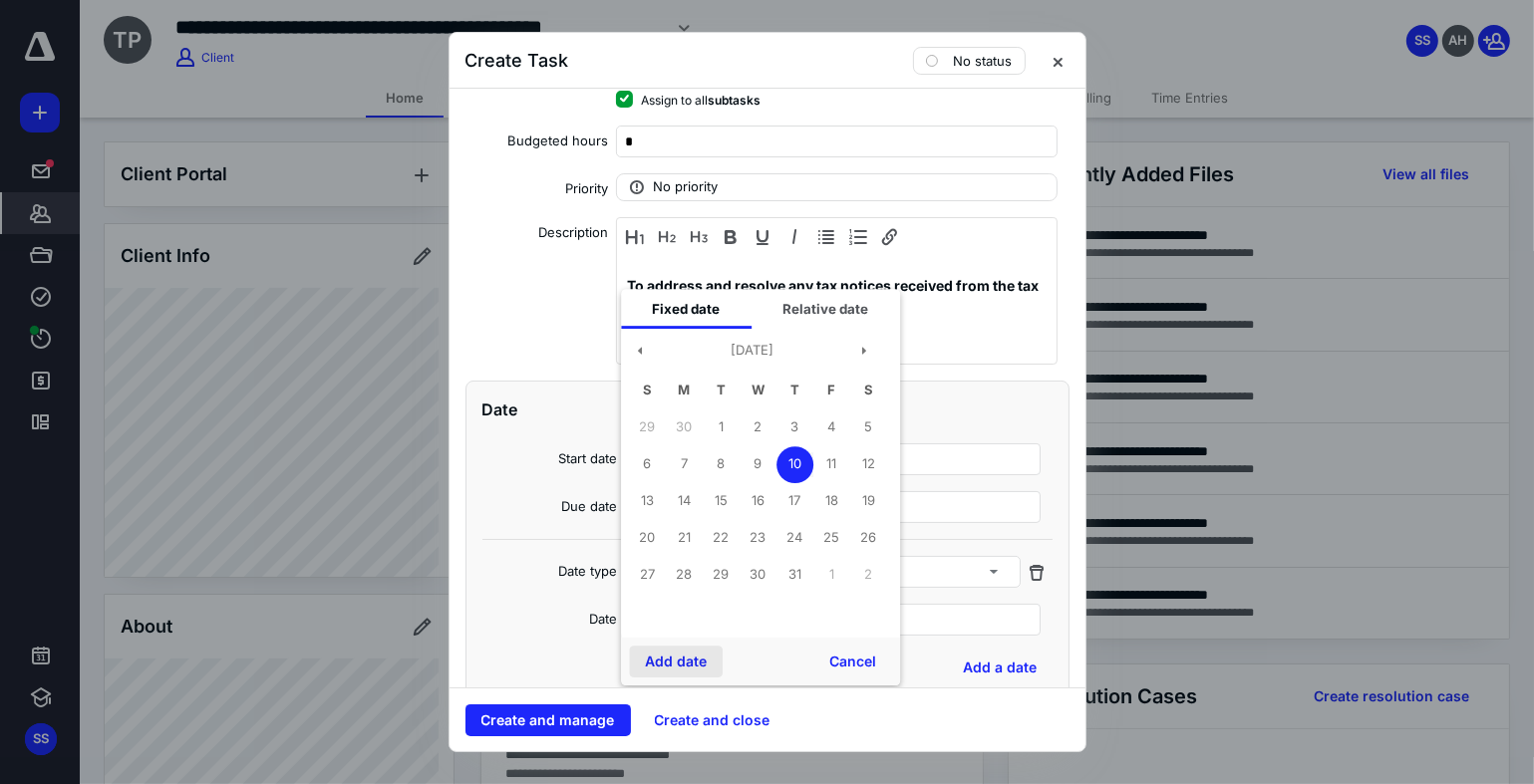click on "Add date" at bounding box center [676, 661] 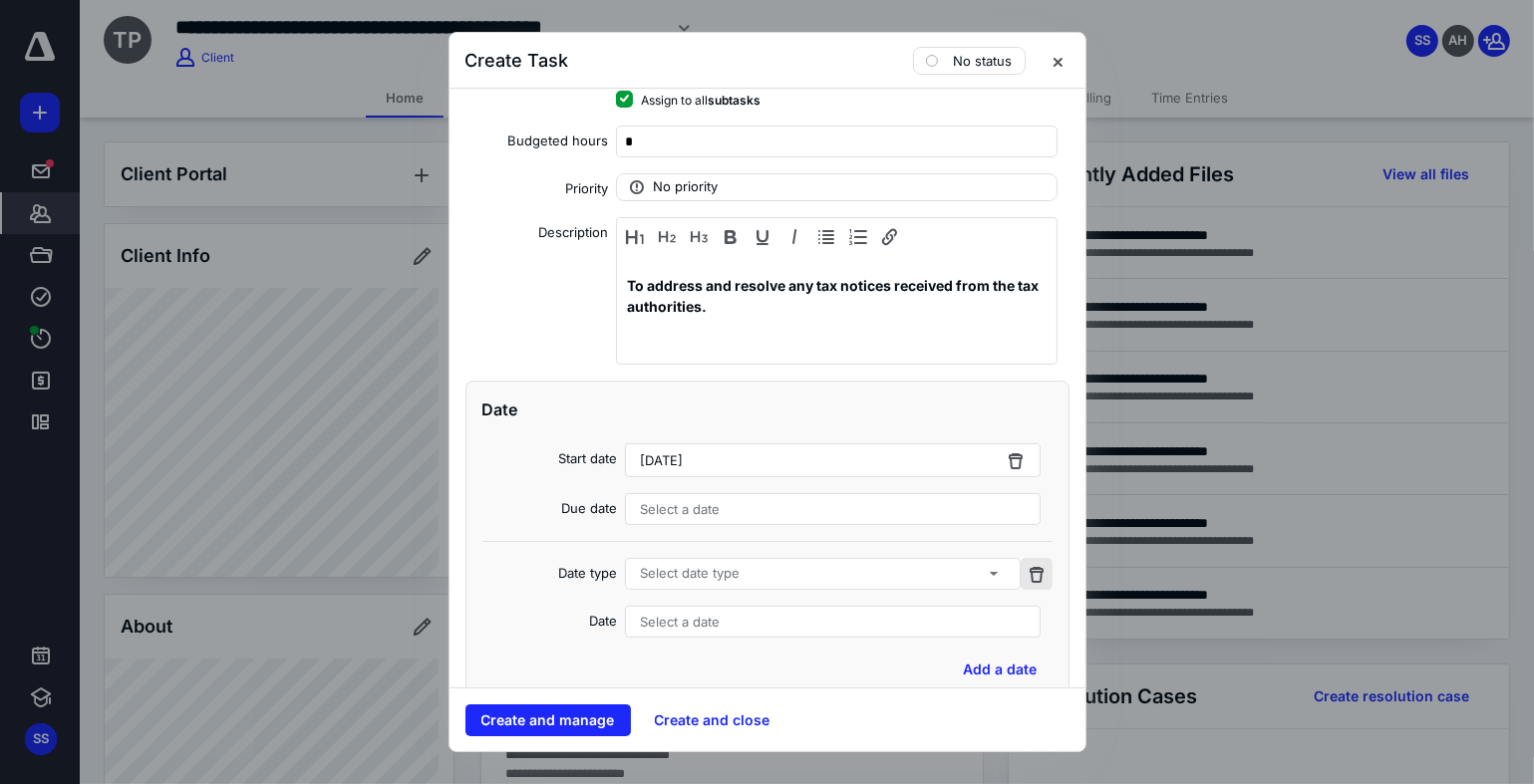 click at bounding box center (1037, 574) 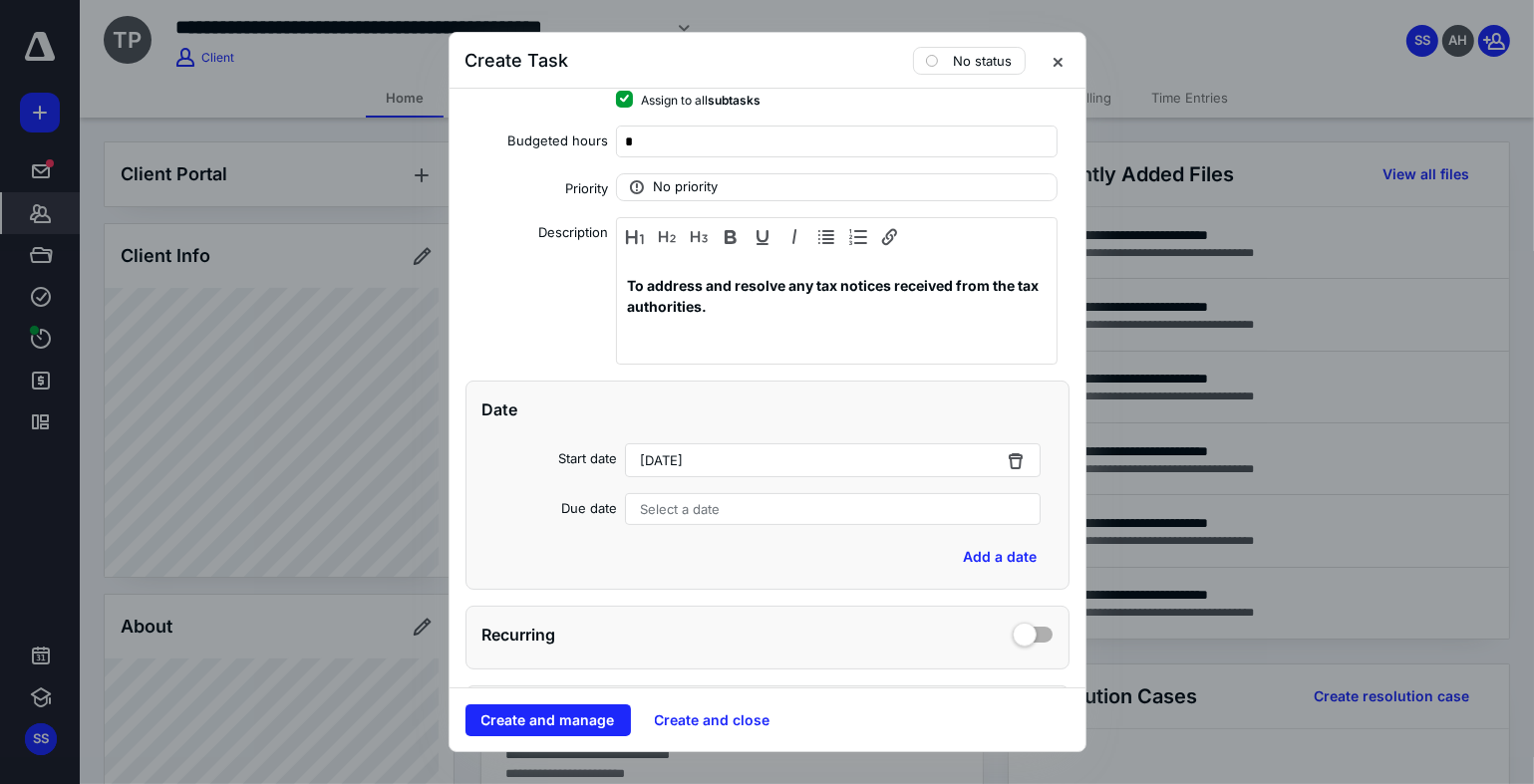 click on "Select a date" at bounding box center [833, 509] 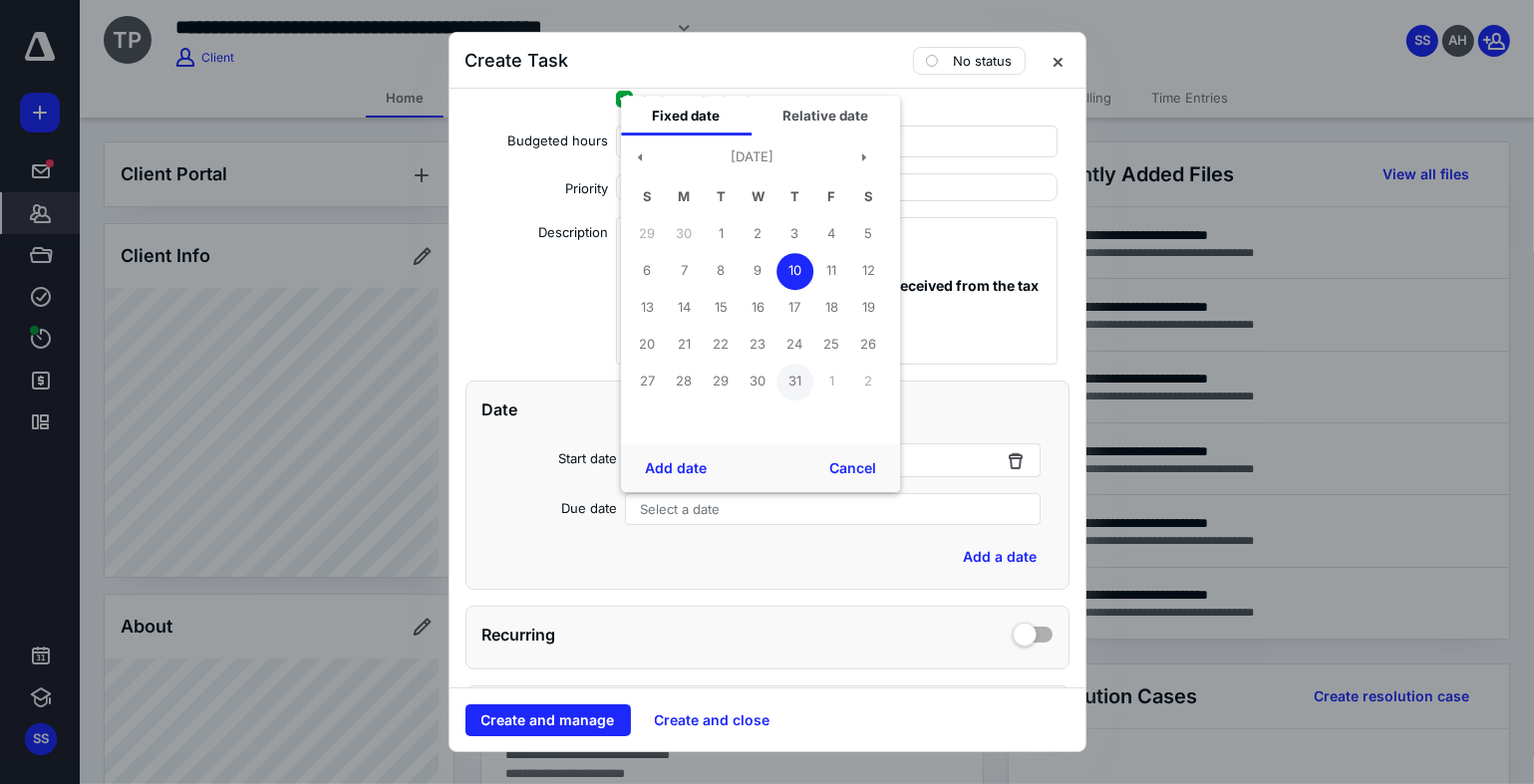click on "31" at bounding box center (794, 382) 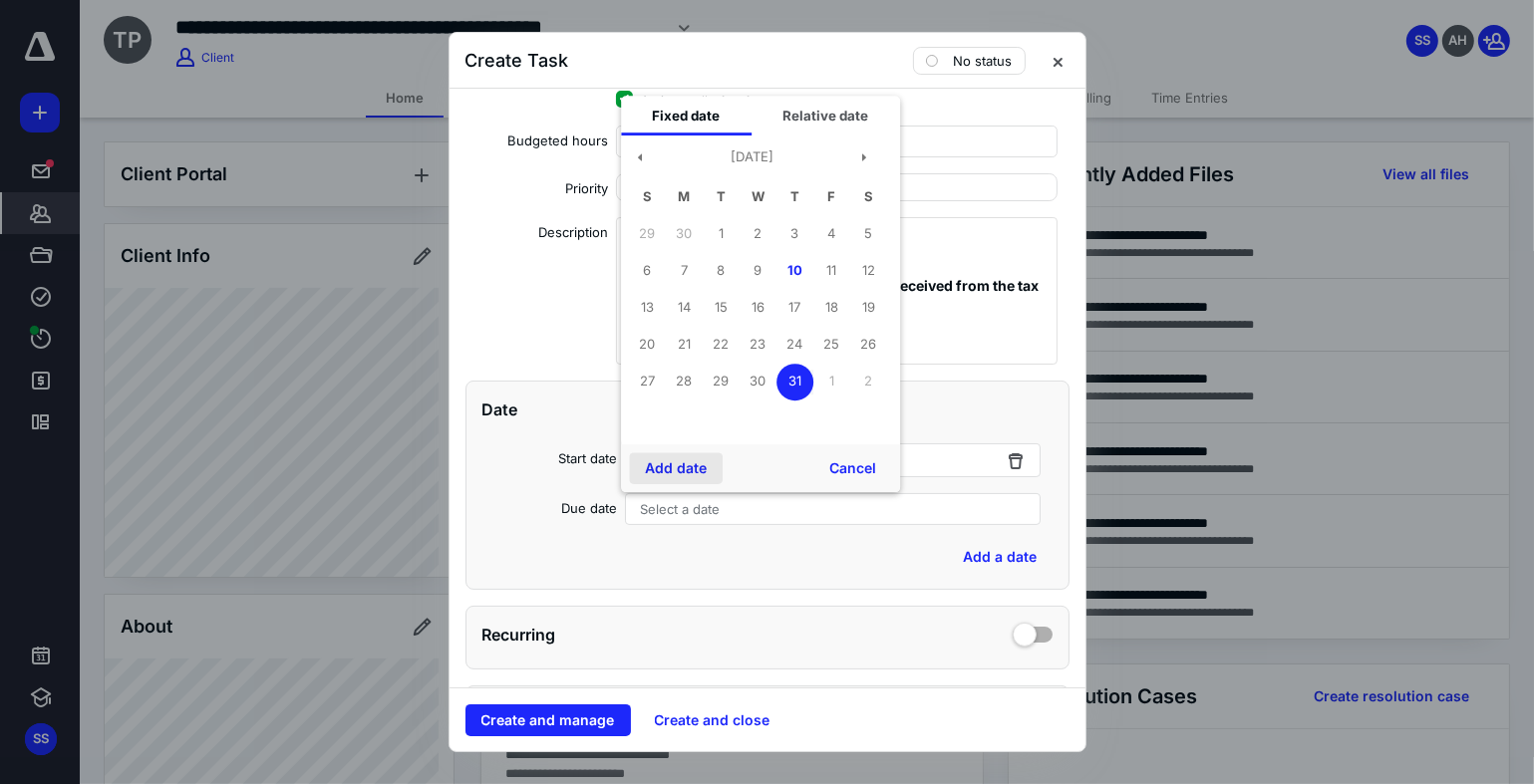 click on "Add date" at bounding box center (676, 468) 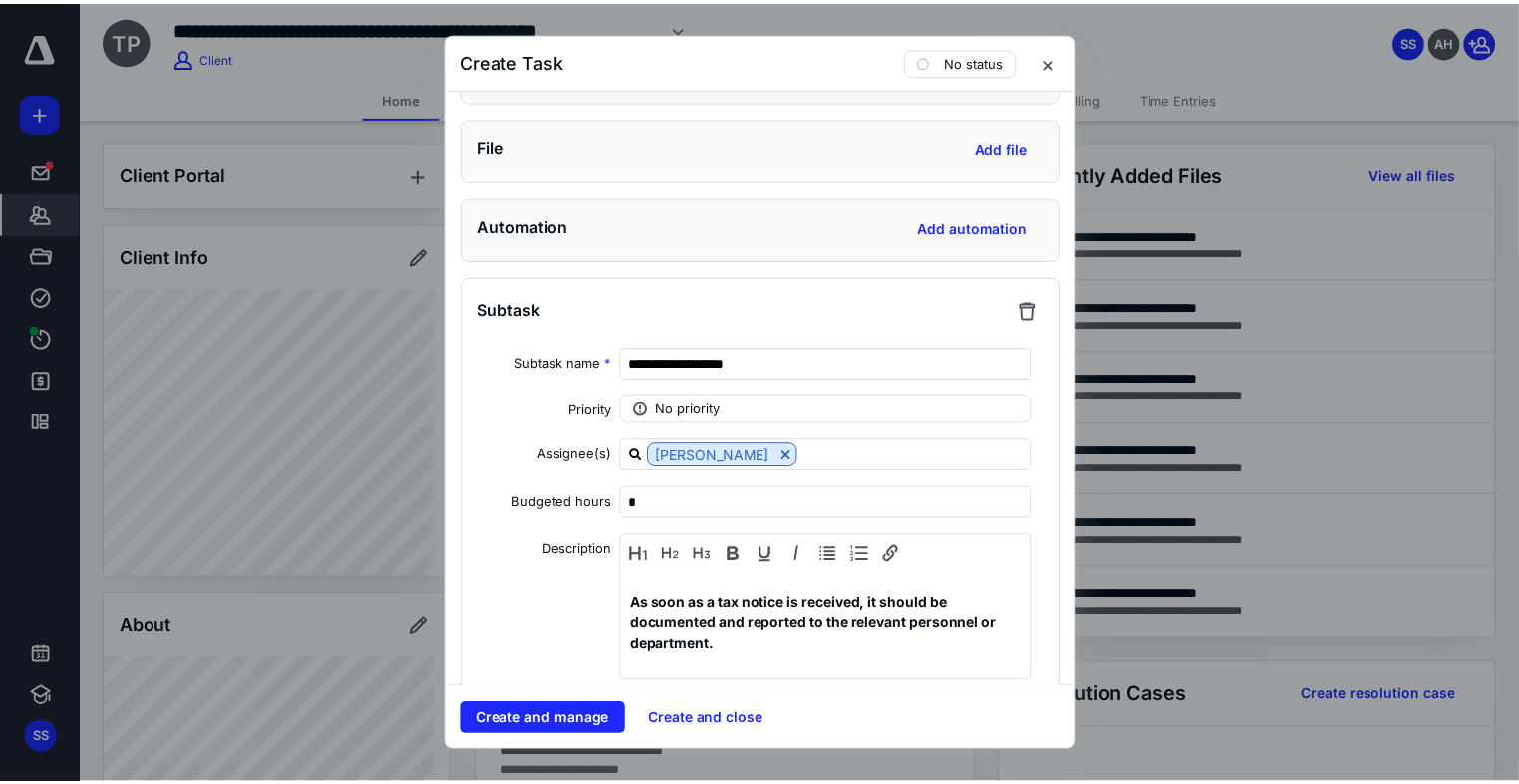 scroll, scrollTop: 952, scrollLeft: 0, axis: vertical 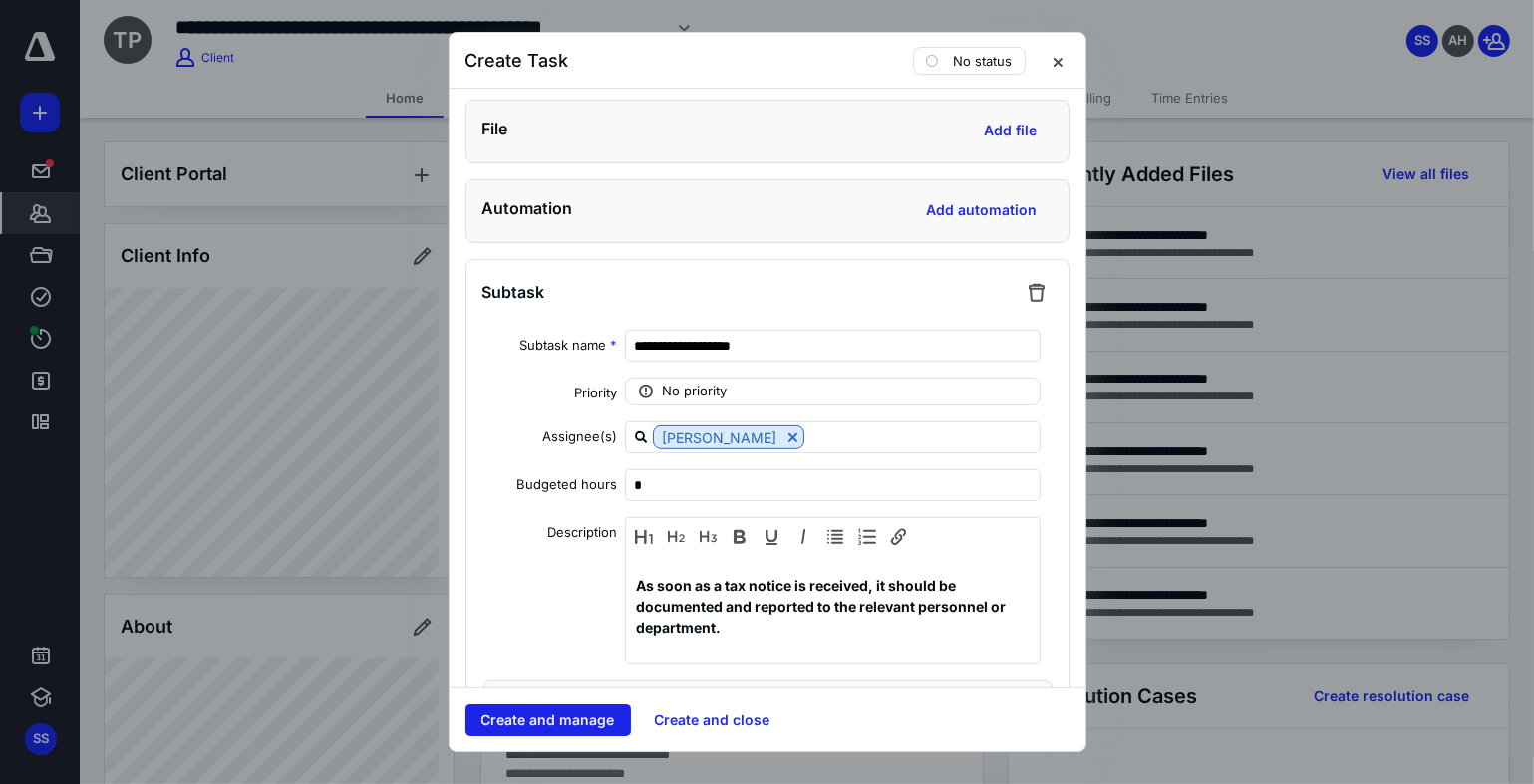 click on "Create and manage" at bounding box center [548, 720] 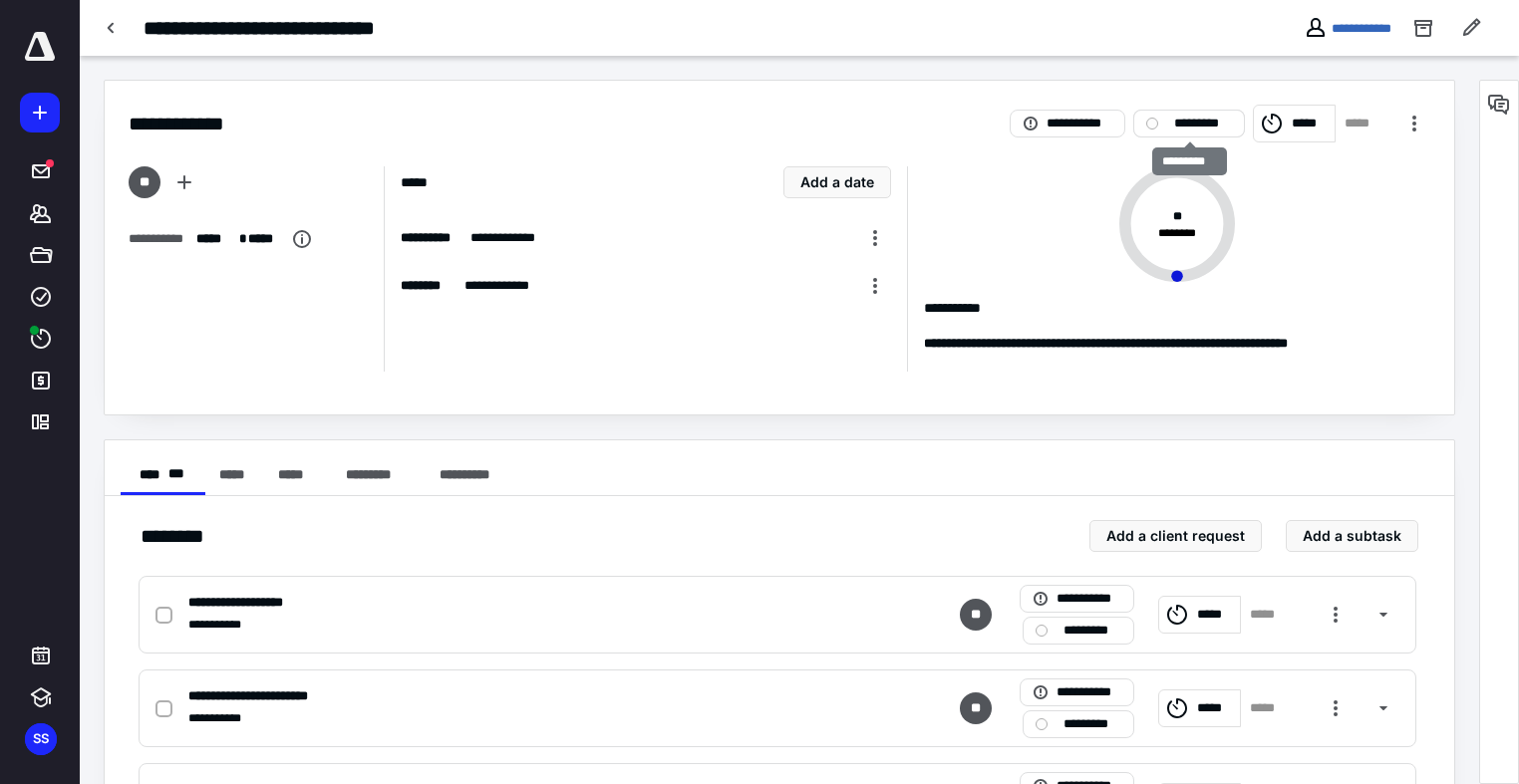 click on "*********" at bounding box center (1203, 124) 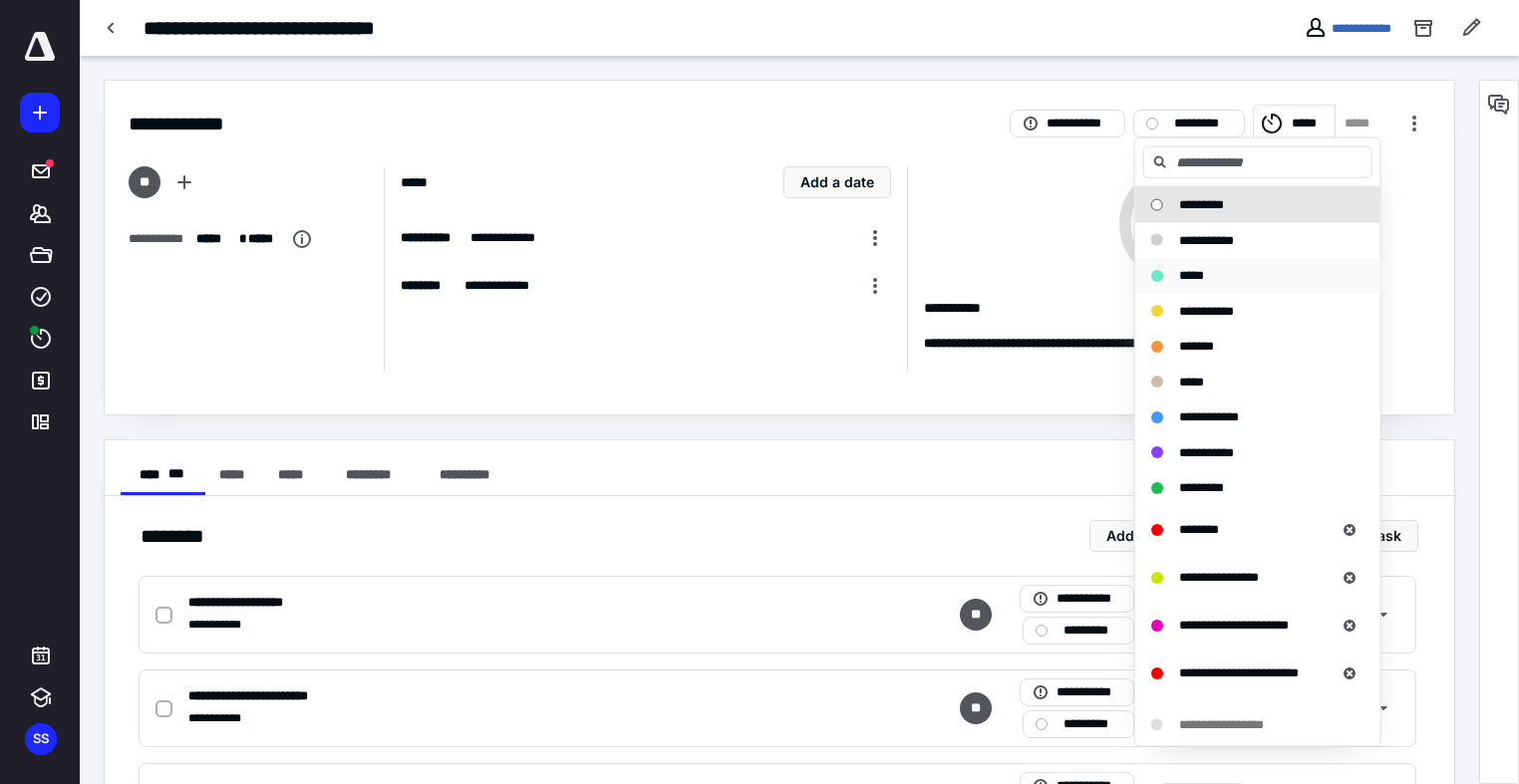 click on "*****" at bounding box center [1191, 275] 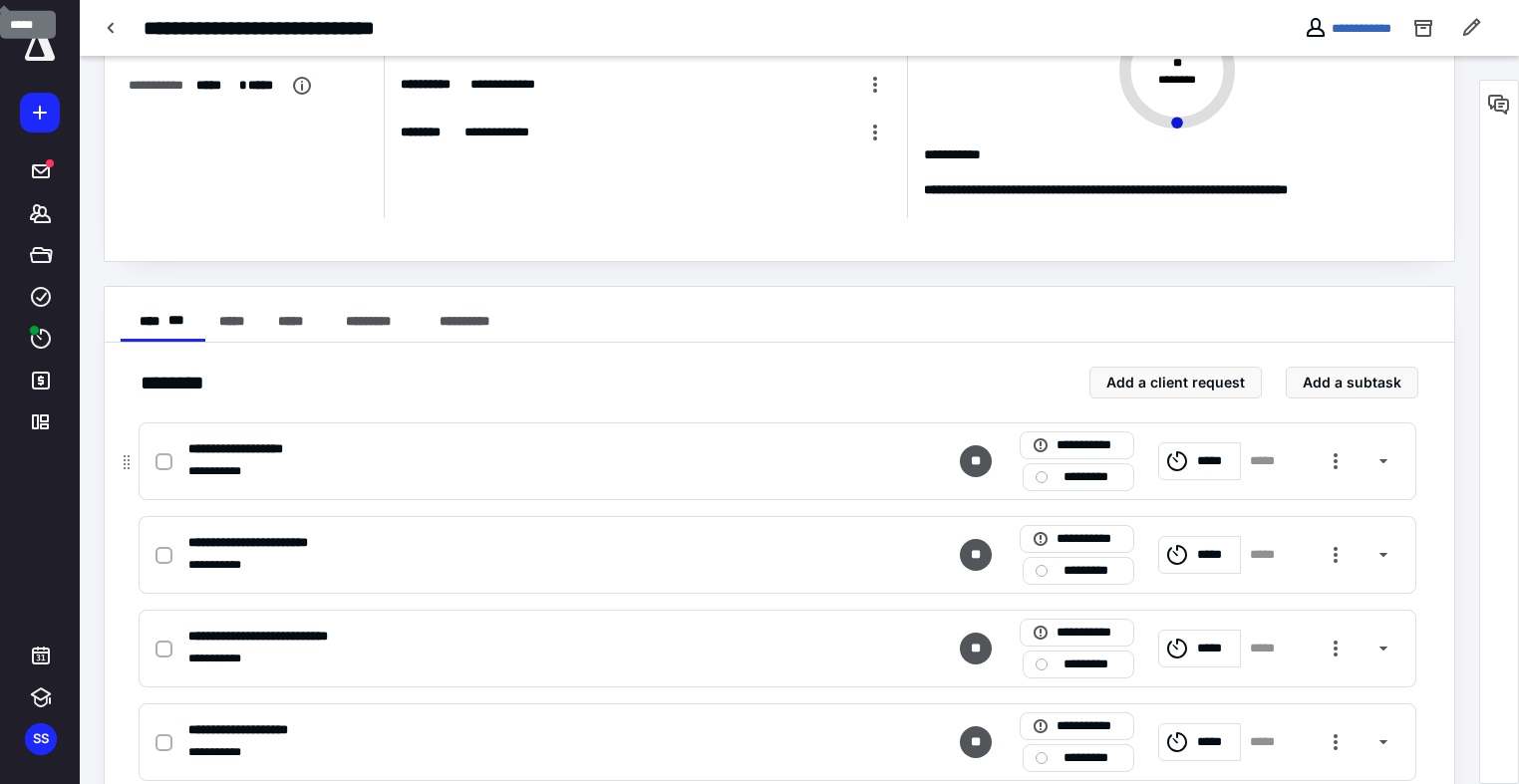 scroll, scrollTop: 167, scrollLeft: 0, axis: vertical 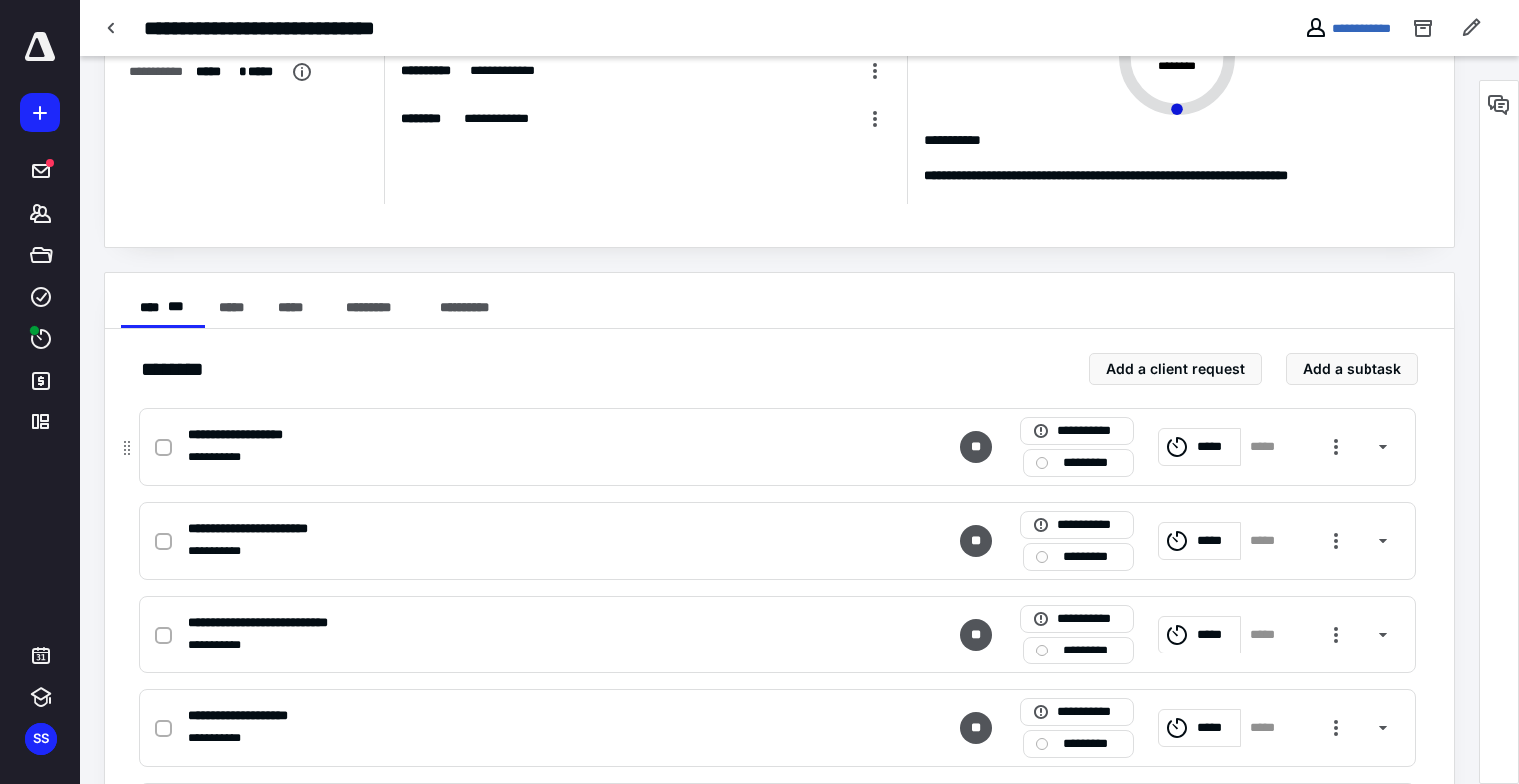 click at bounding box center (167, 447) 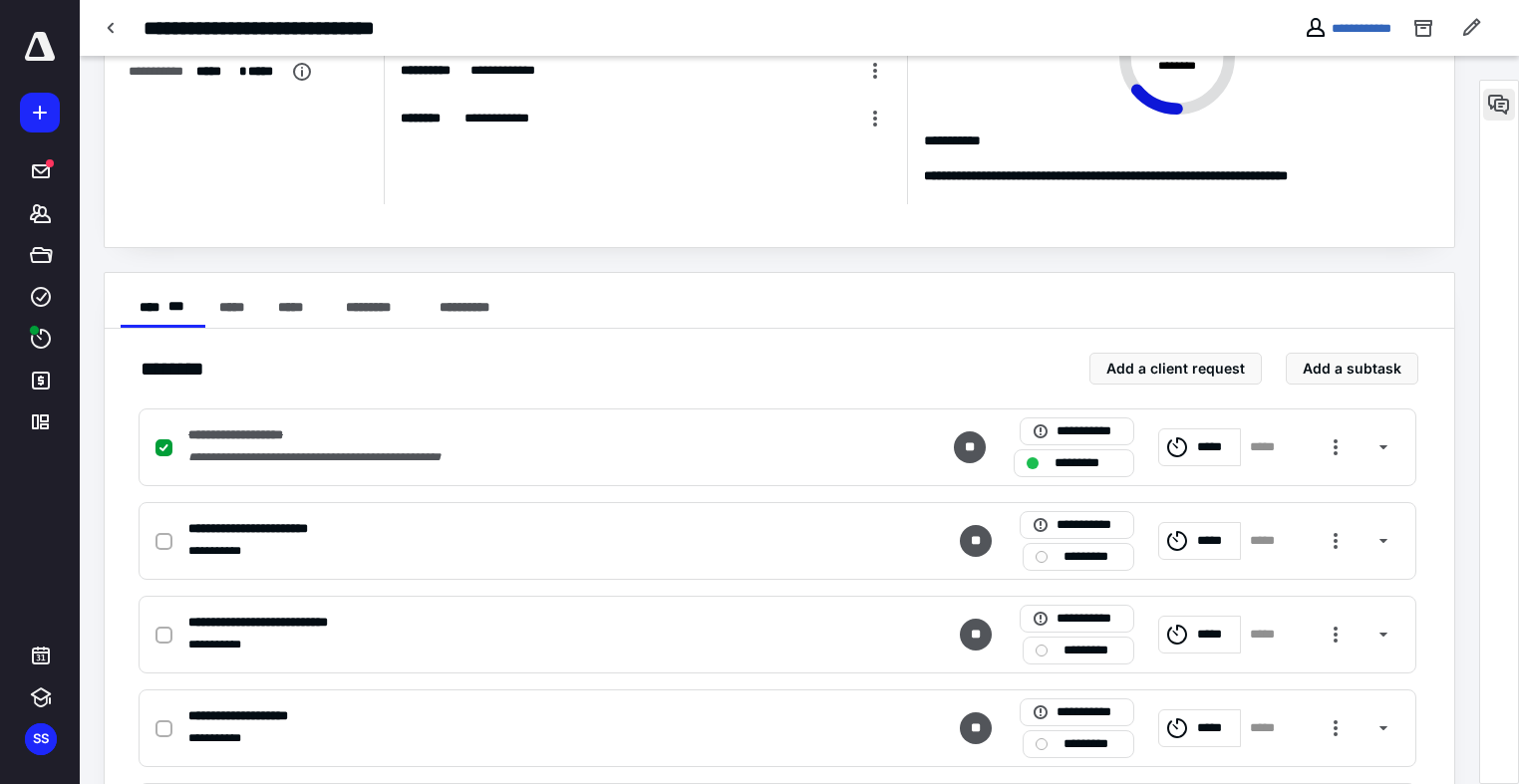 click at bounding box center (1499, 105) 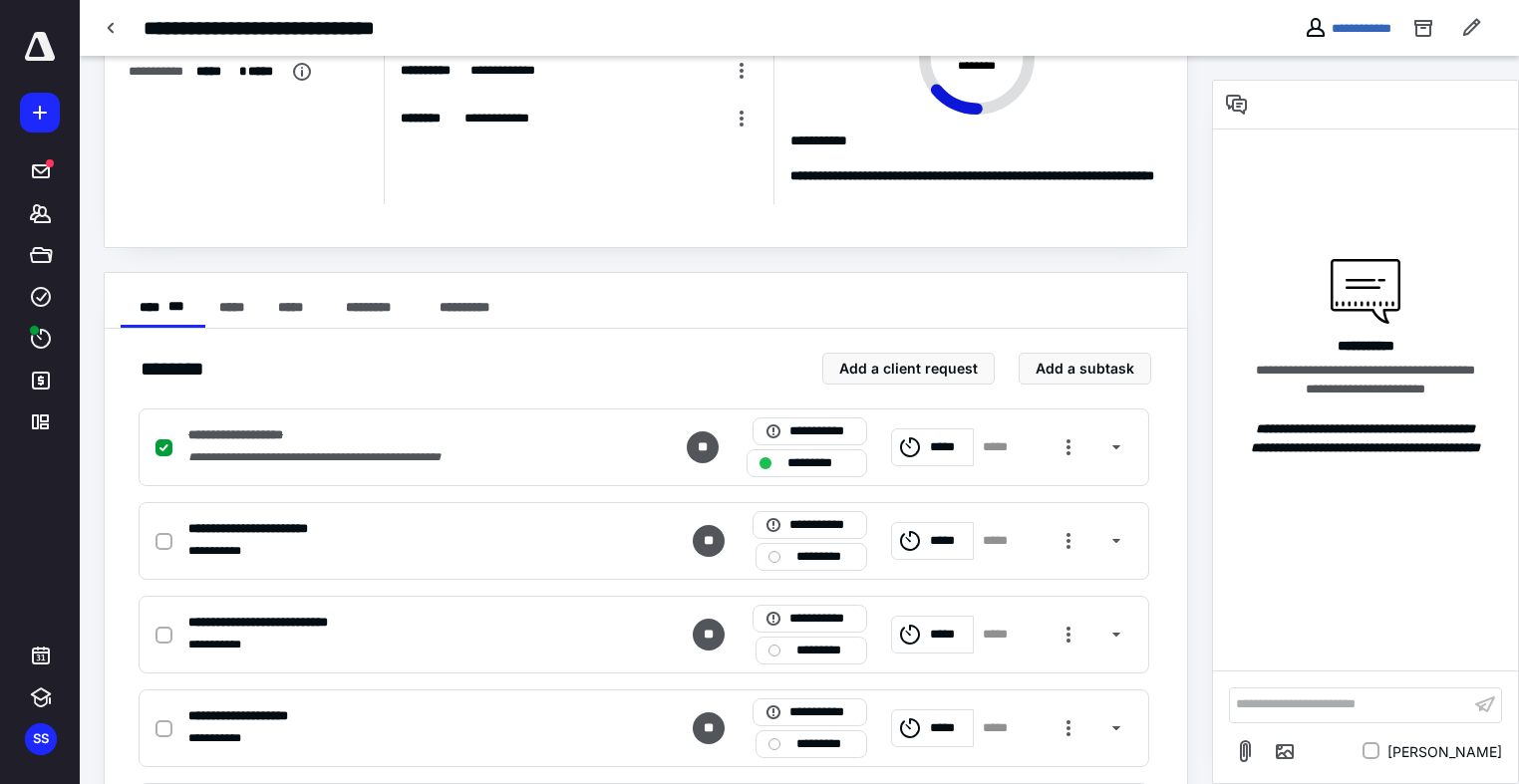 scroll, scrollTop: 479, scrollLeft: 0, axis: vertical 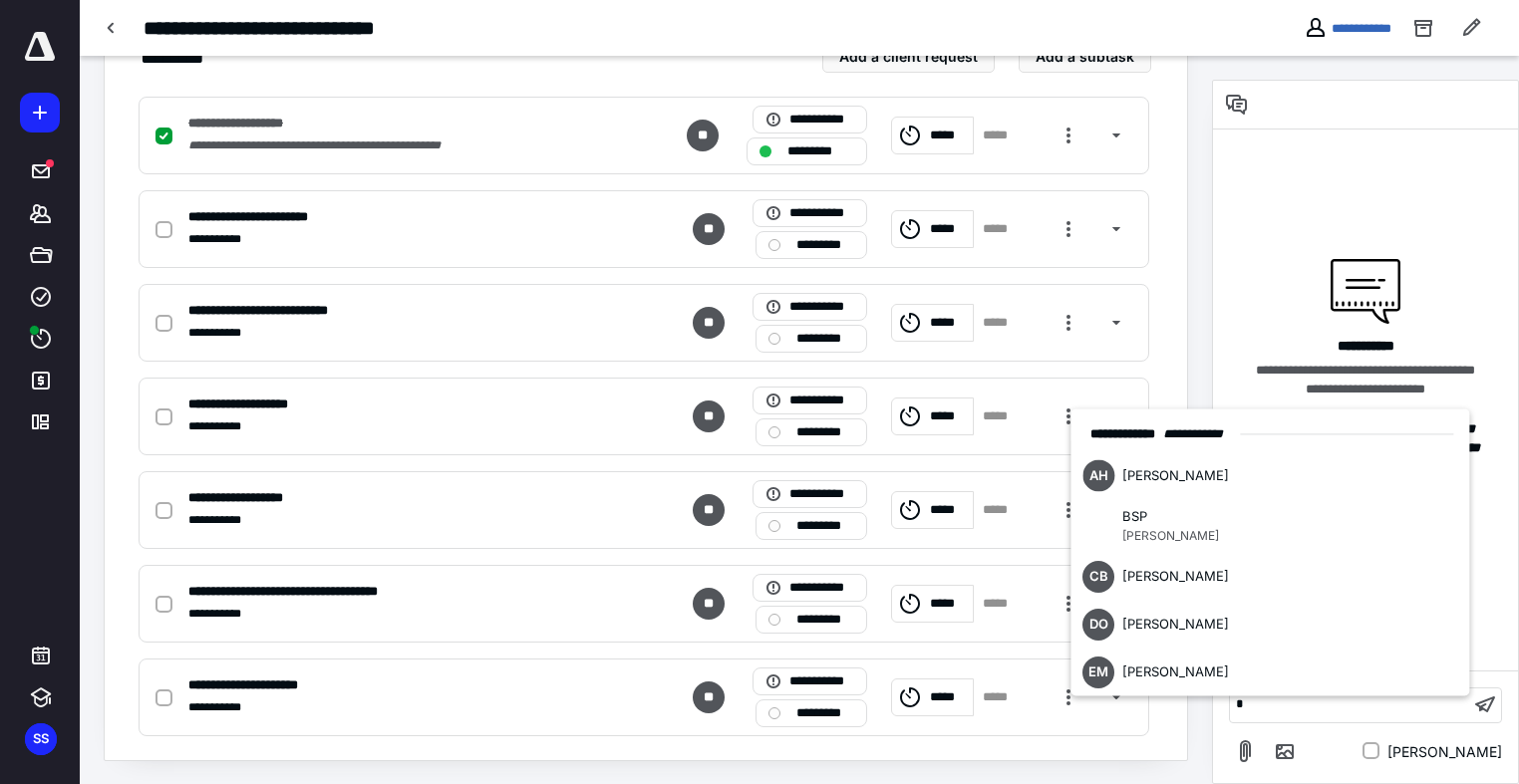 type 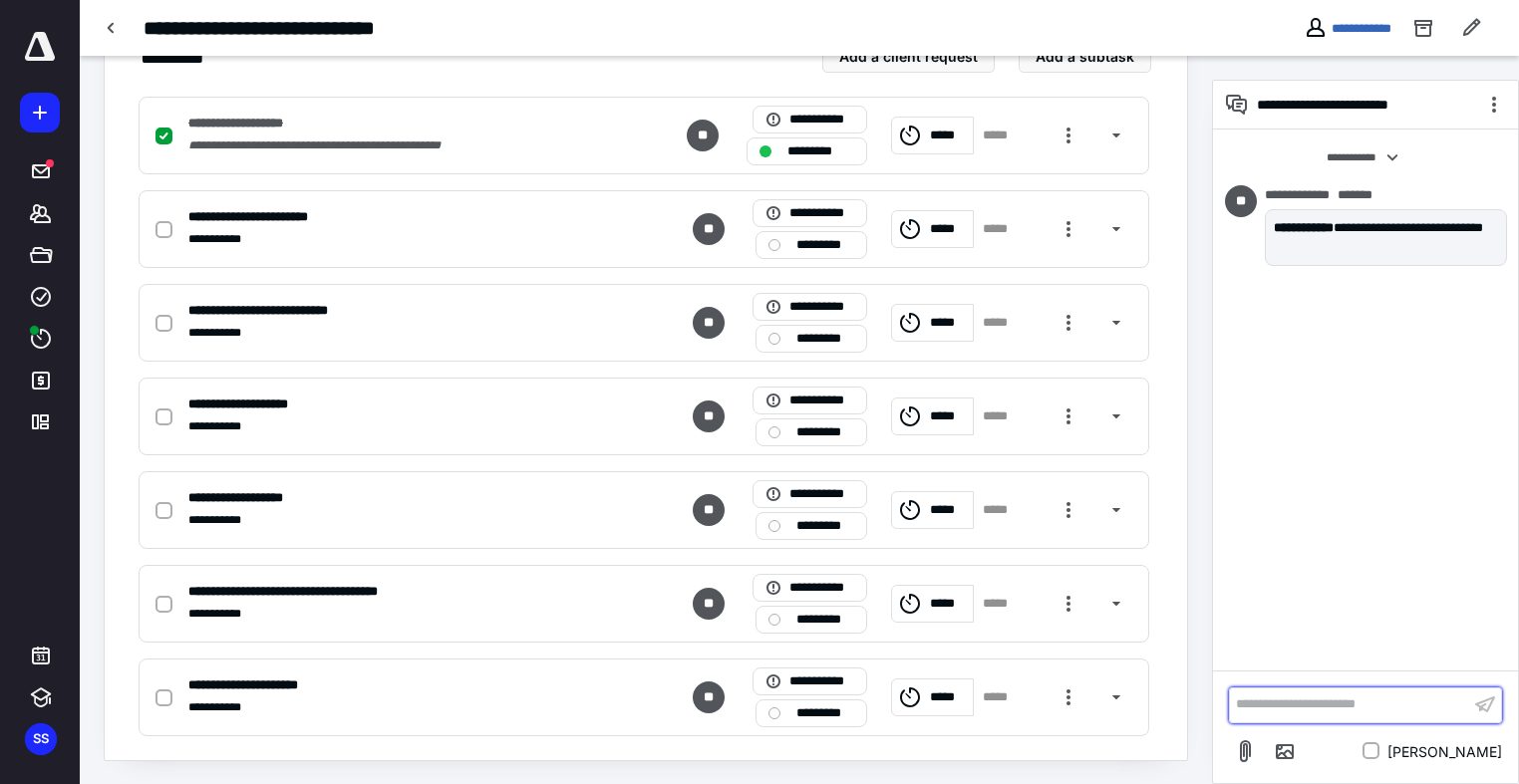 scroll, scrollTop: 0, scrollLeft: 0, axis: both 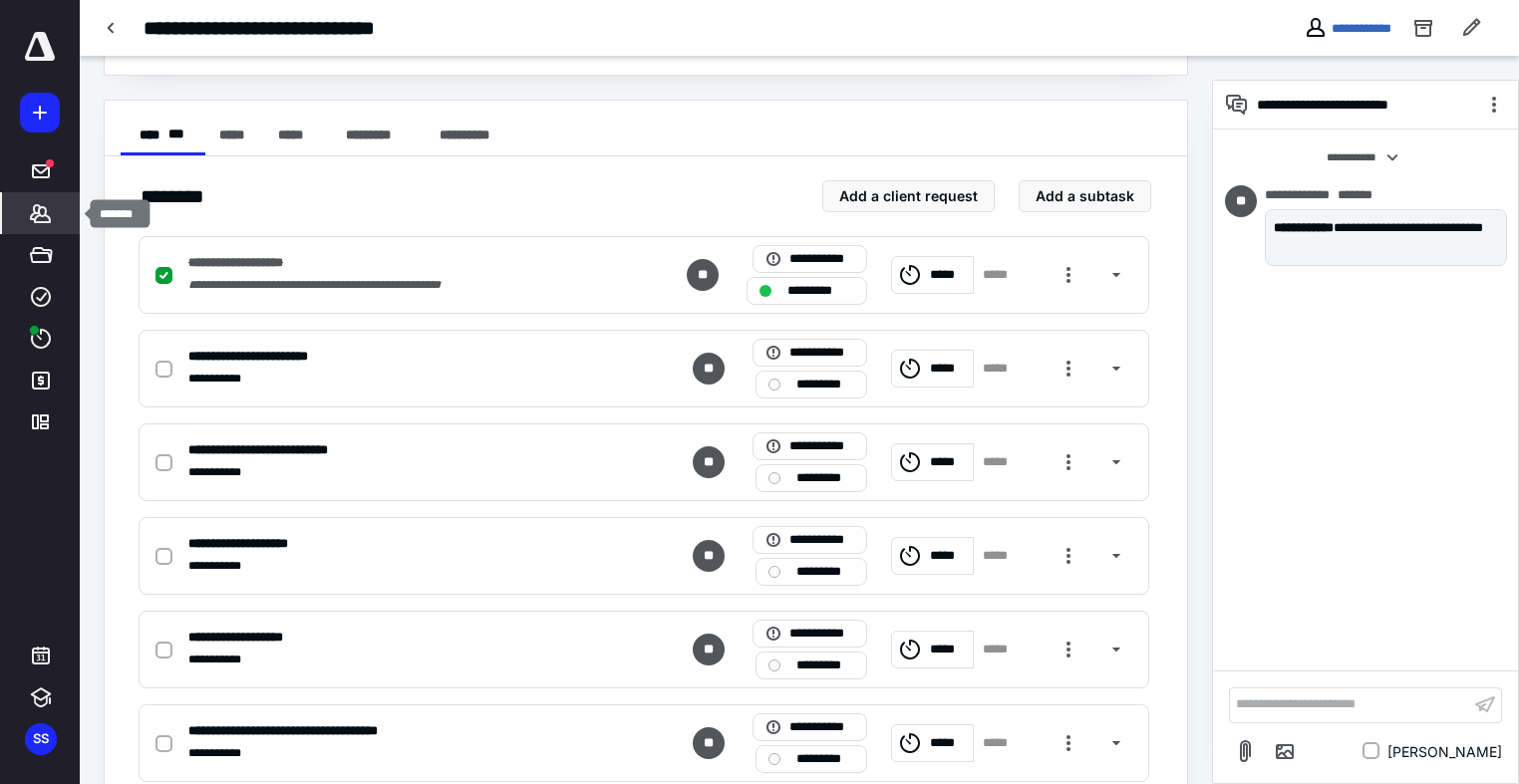 click 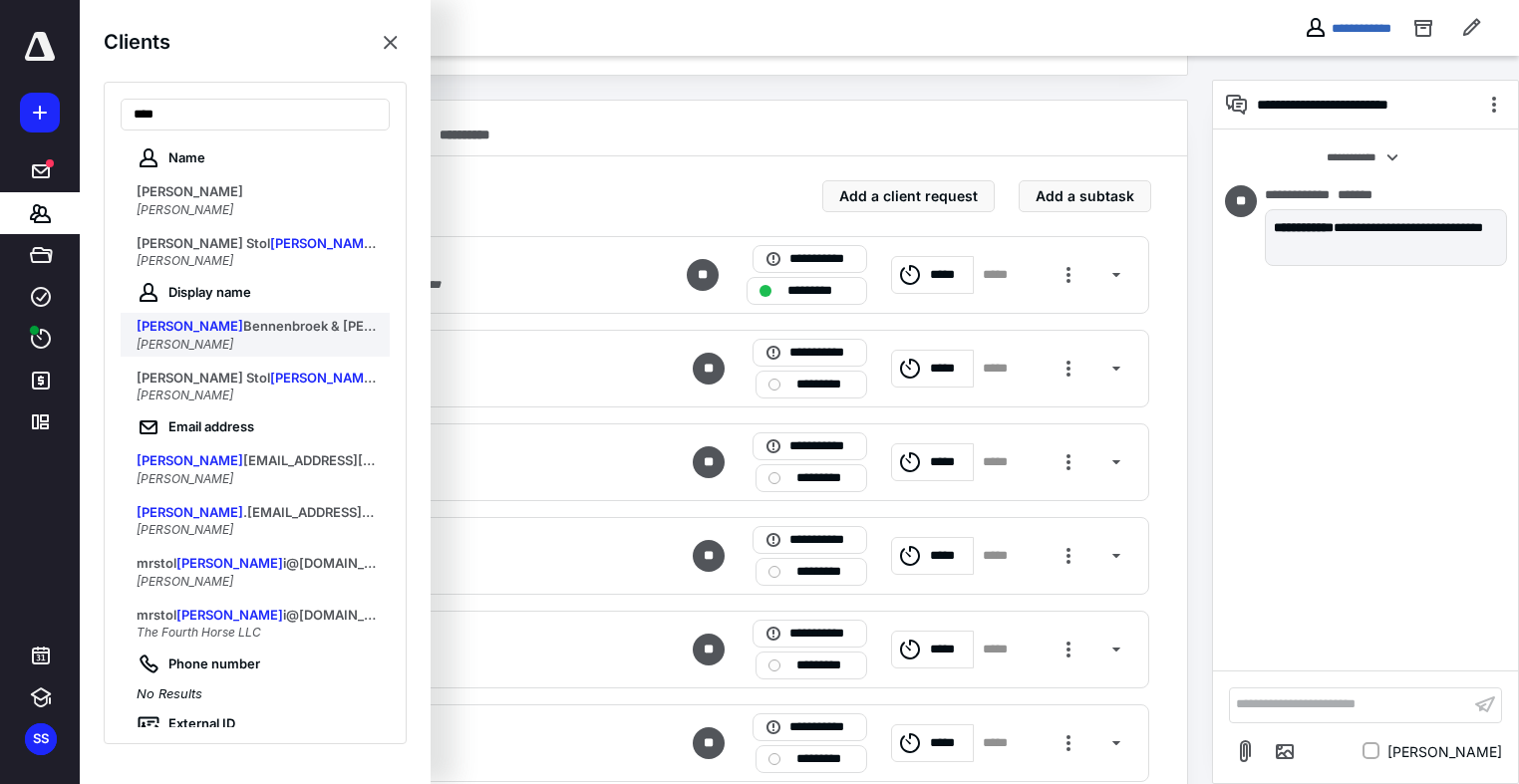 type on "****" 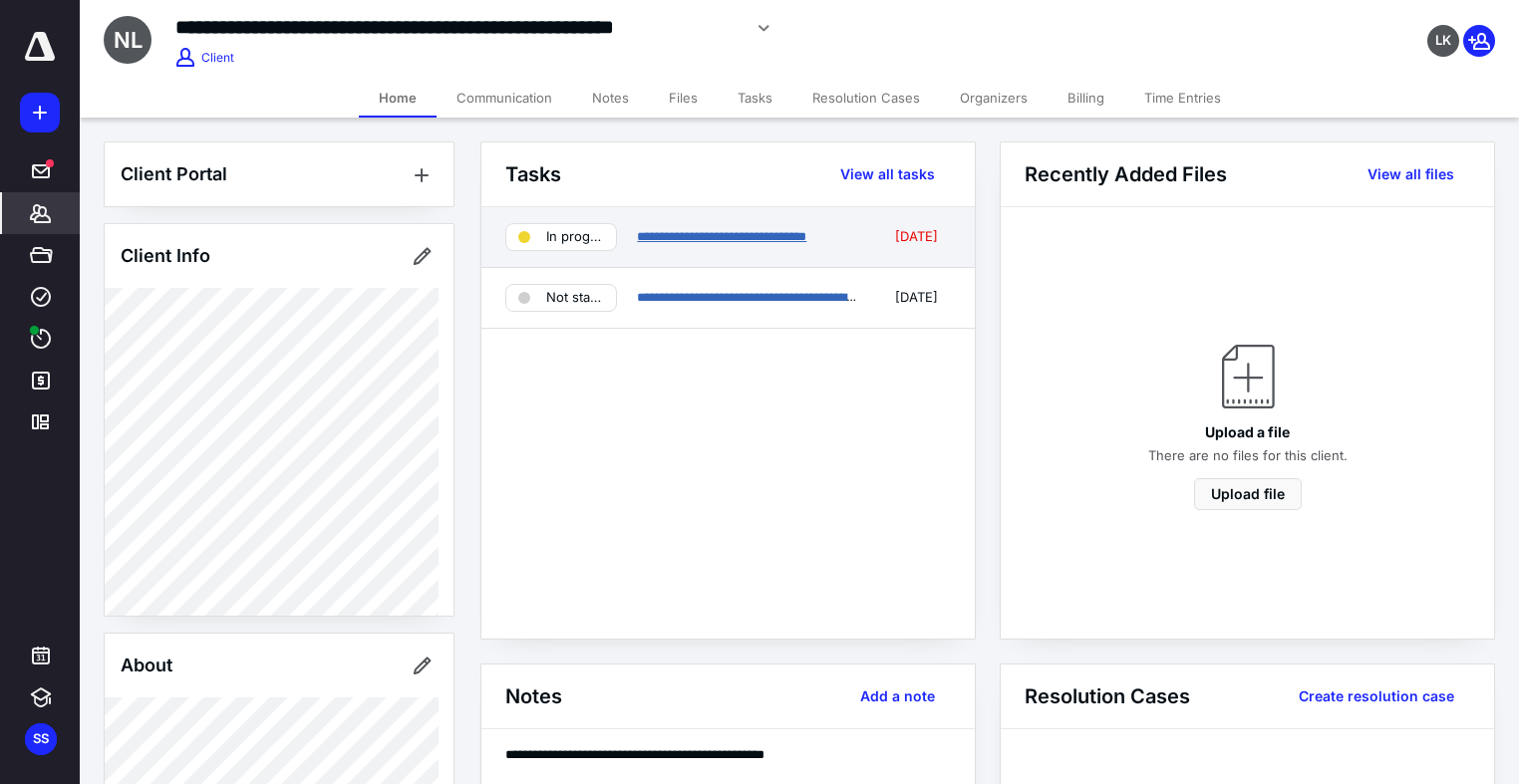 click on "**********" at bounding box center [722, 236] 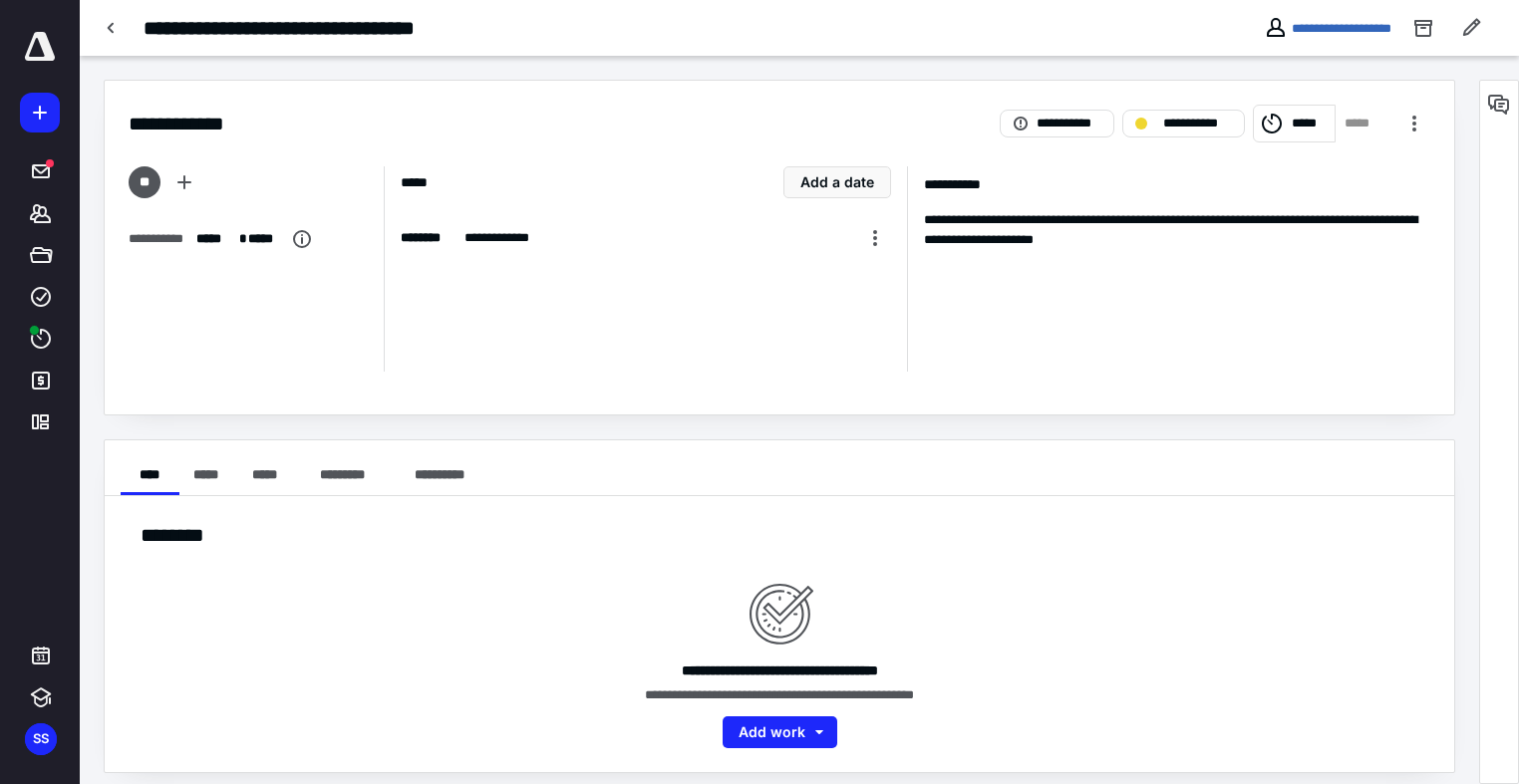 click on "**********" at bounding box center (630, 238) 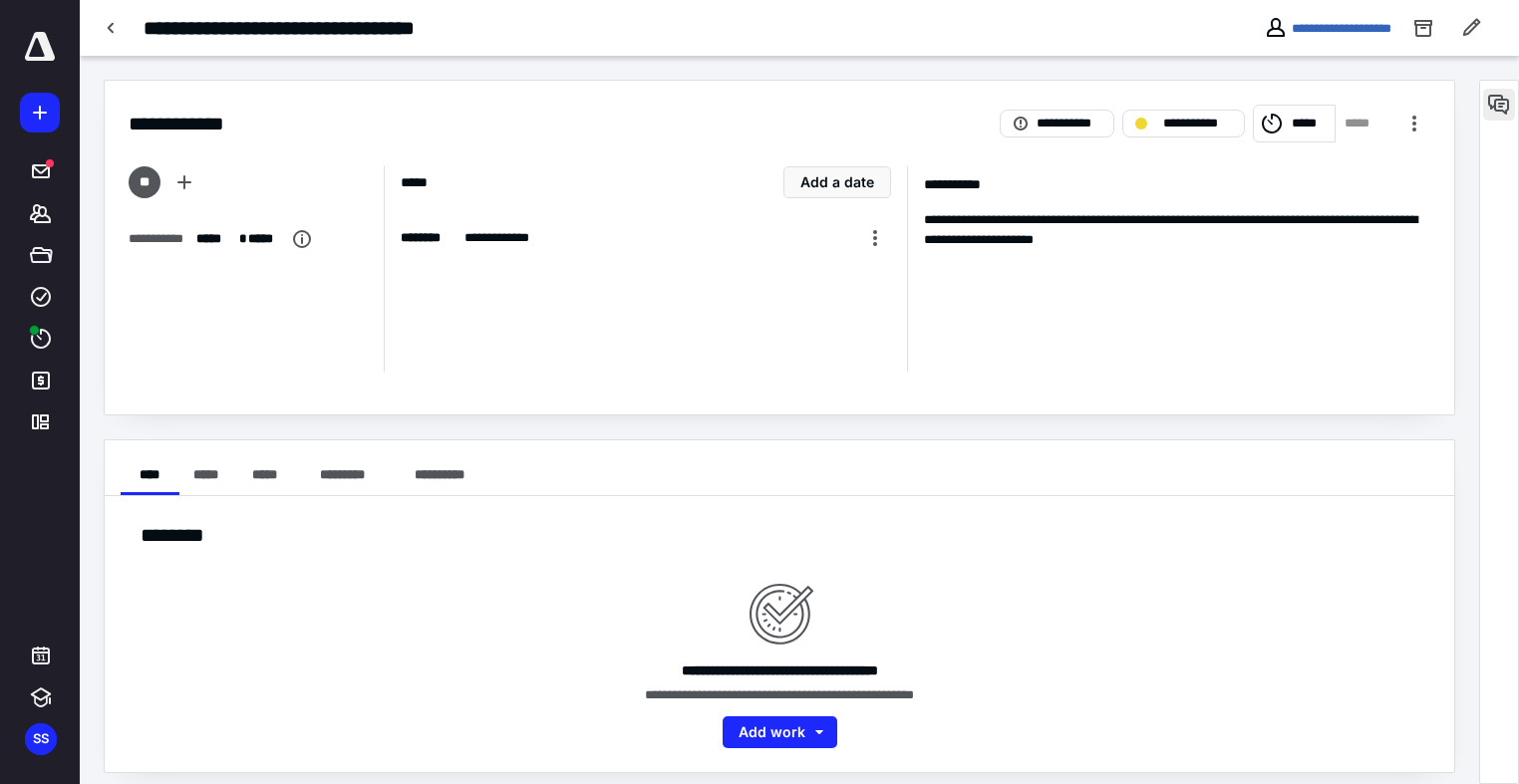 click at bounding box center (1499, 105) 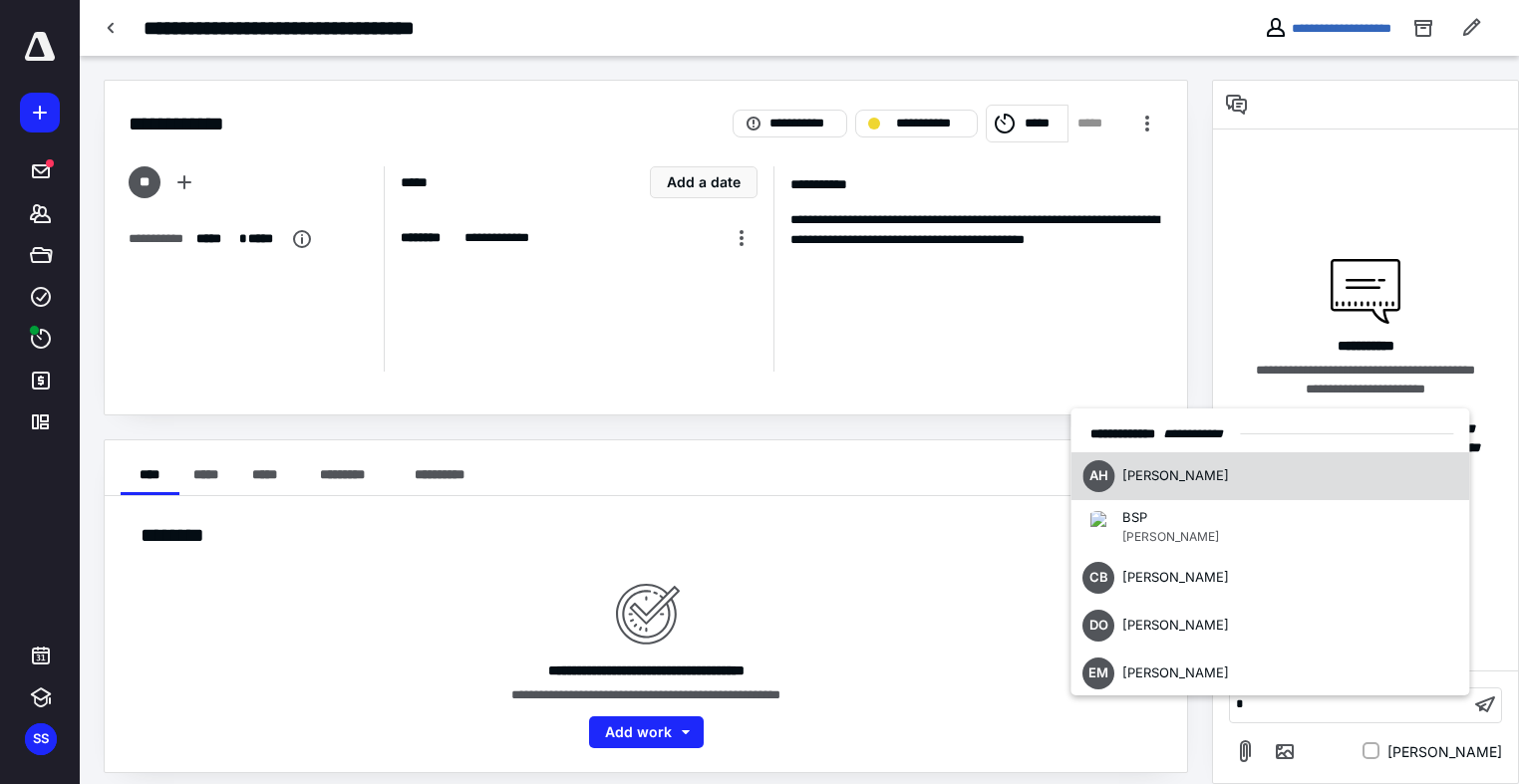type 